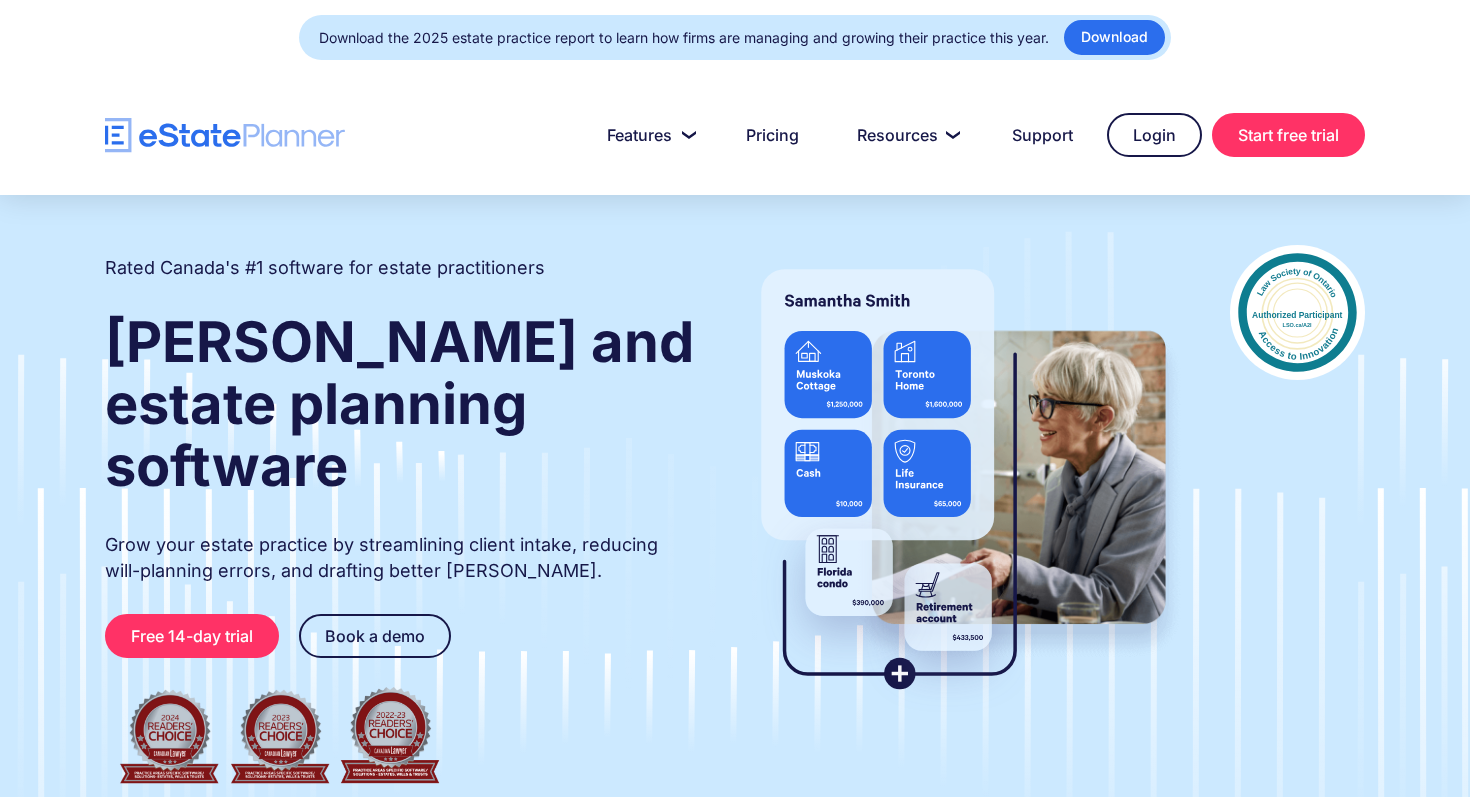 scroll, scrollTop: 0, scrollLeft: 0, axis: both 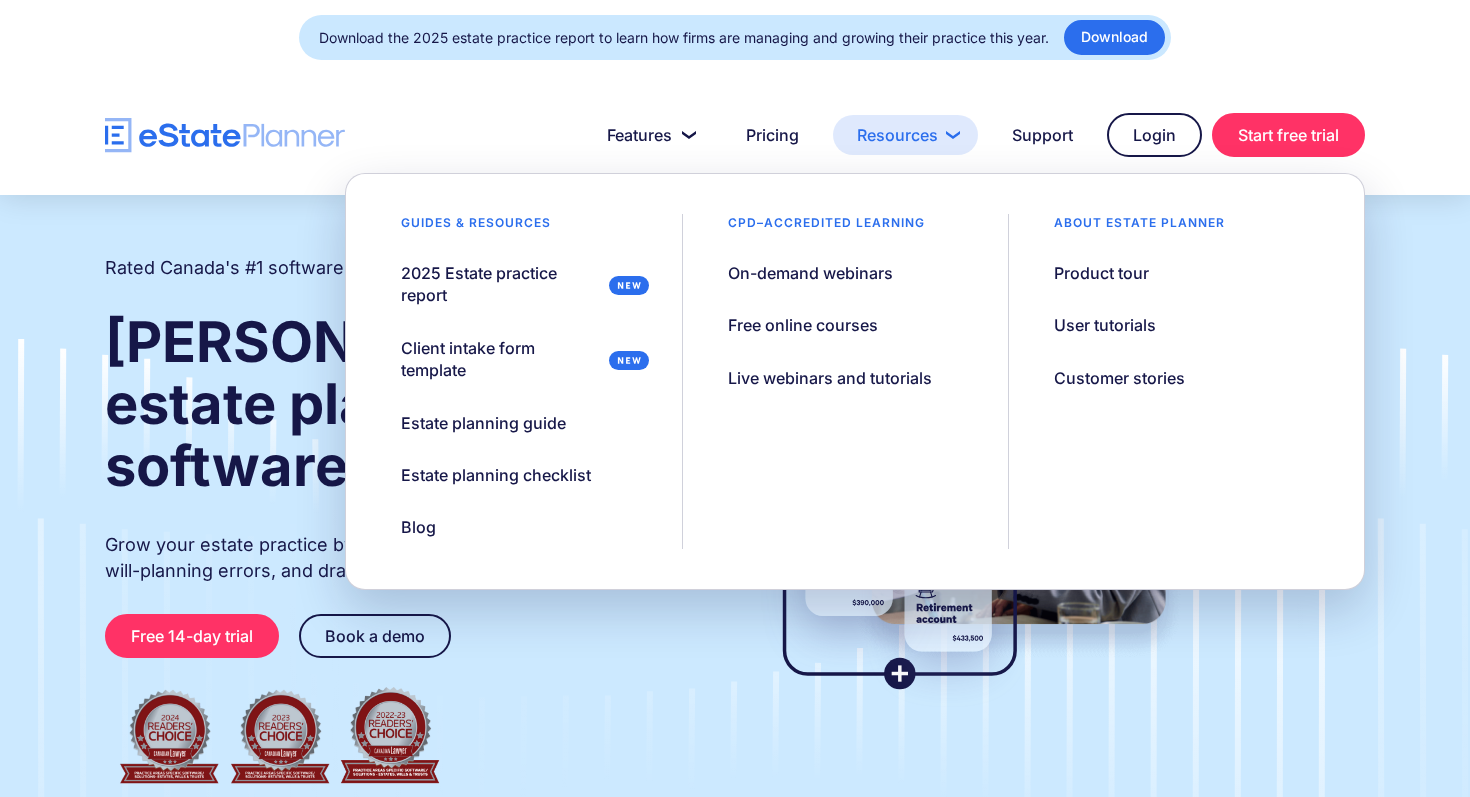 click on "Resources" at bounding box center [905, 135] 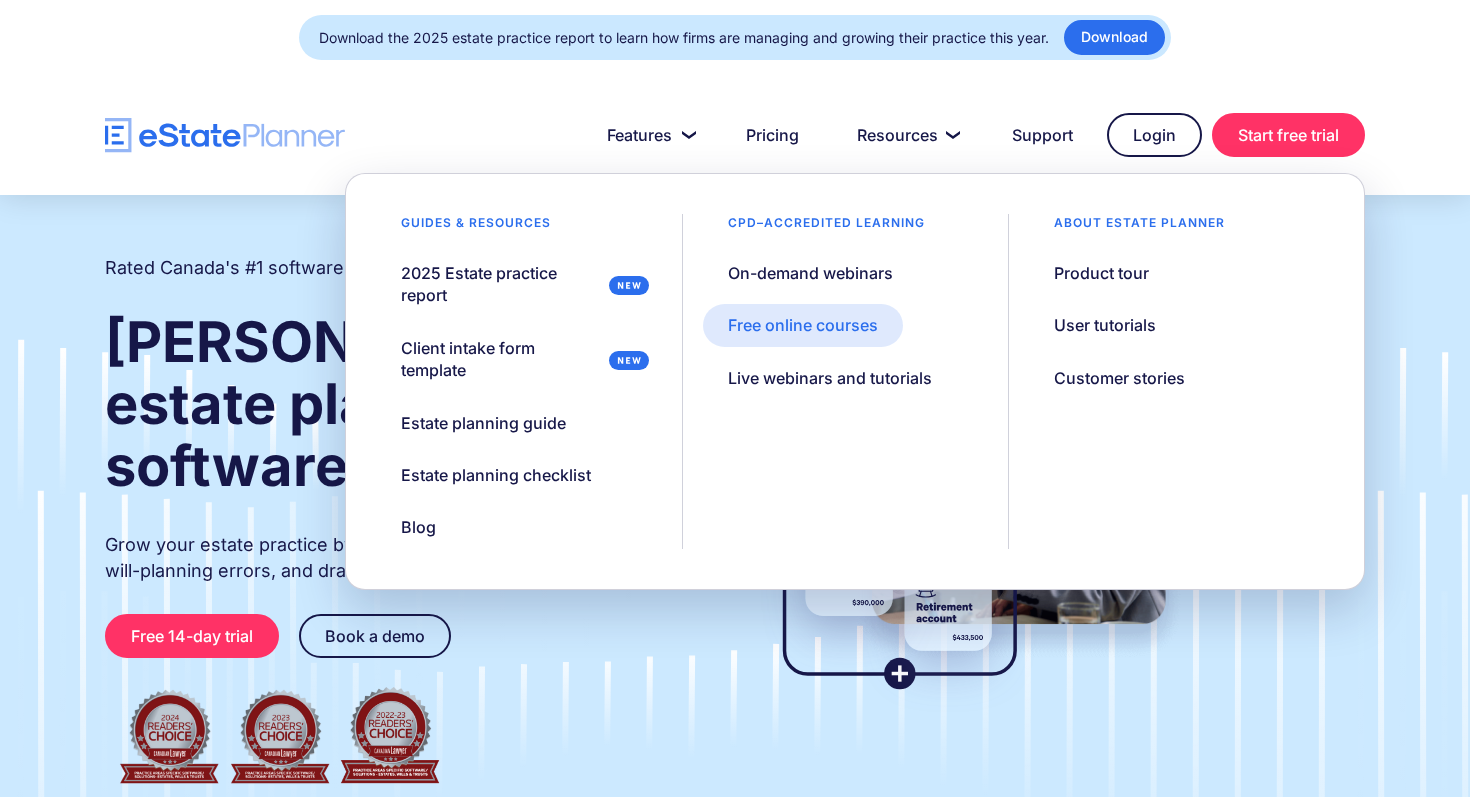 click on "Free online courses" at bounding box center [803, 325] 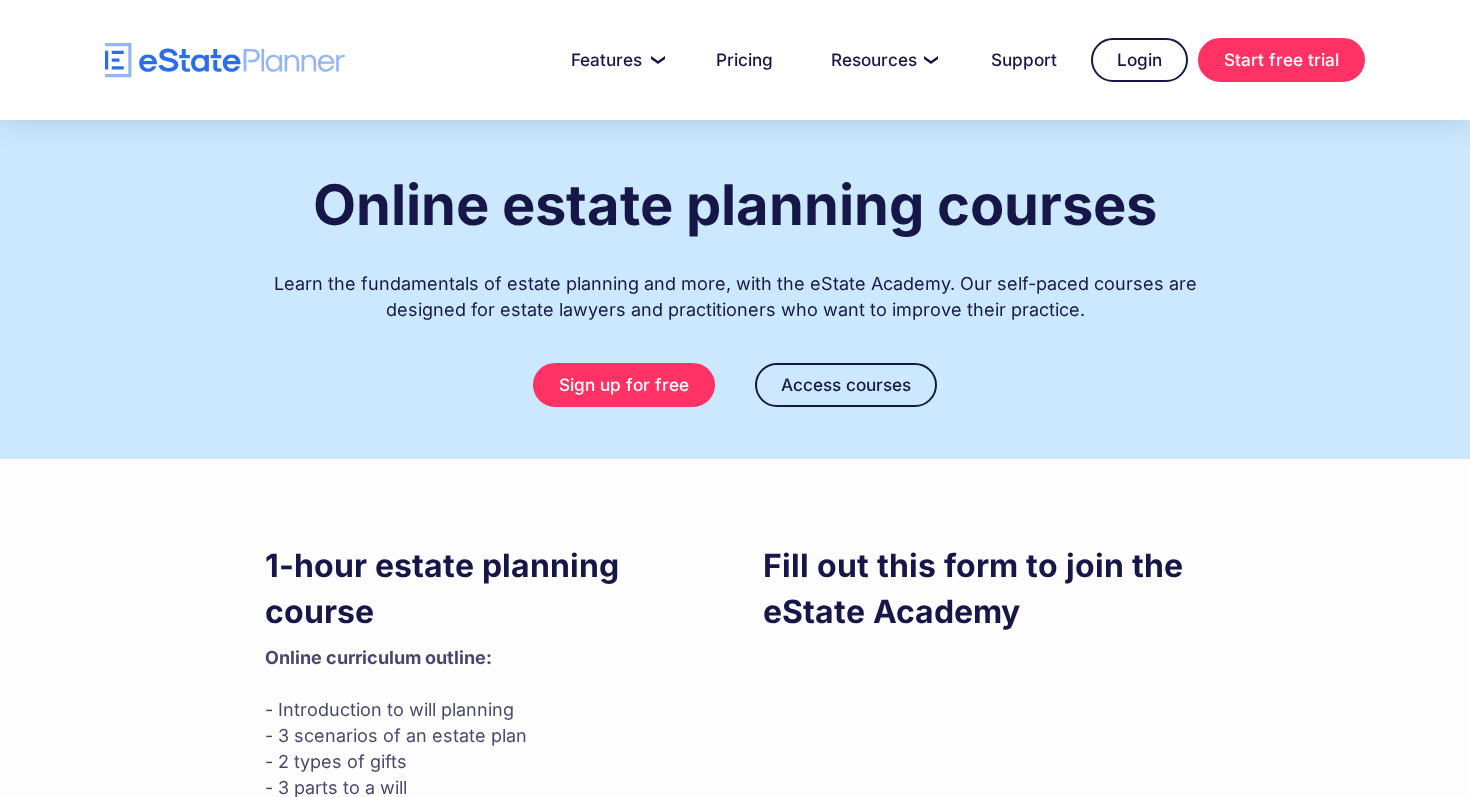 scroll, scrollTop: 0, scrollLeft: 0, axis: both 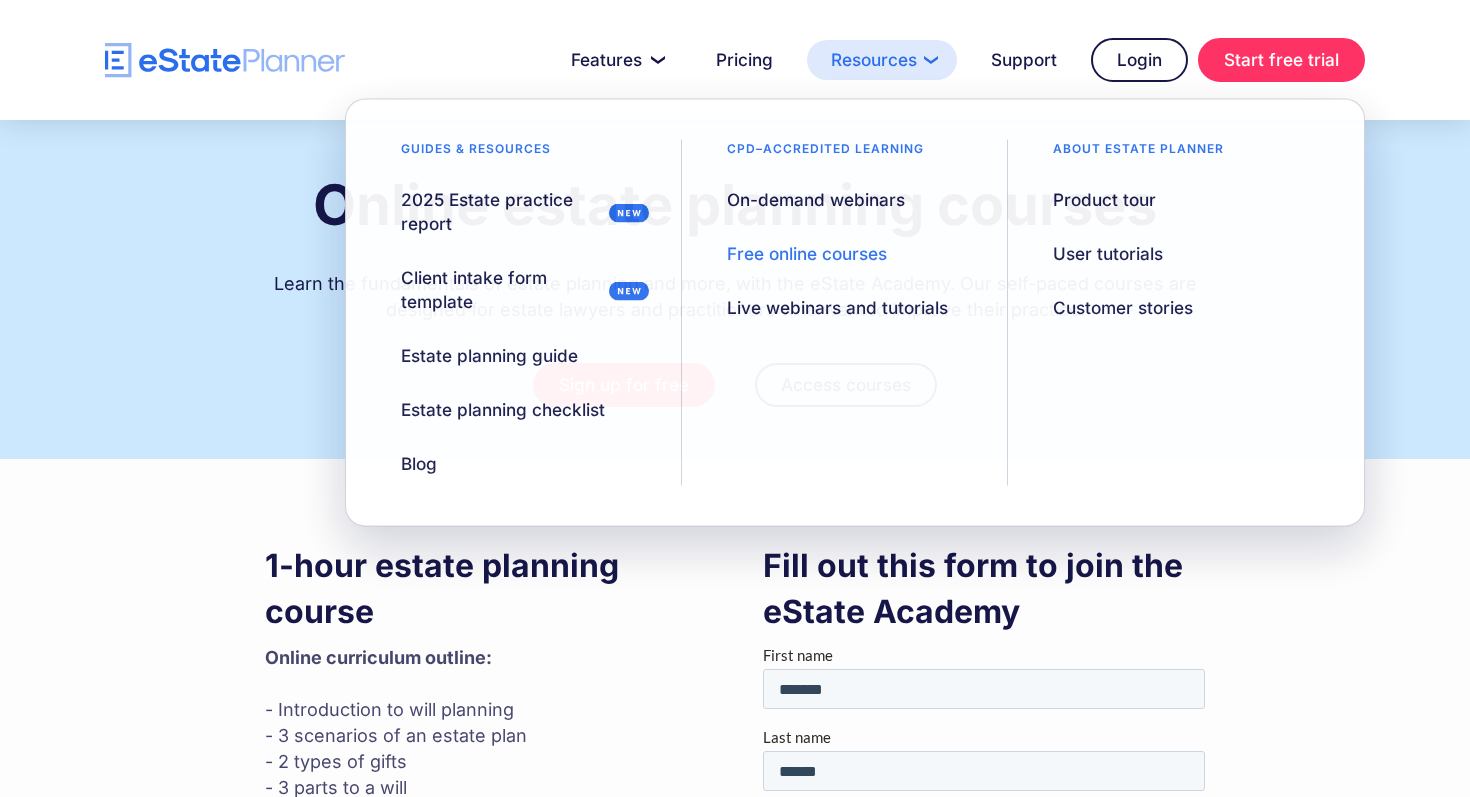 click on "Resources" at bounding box center [882, 60] 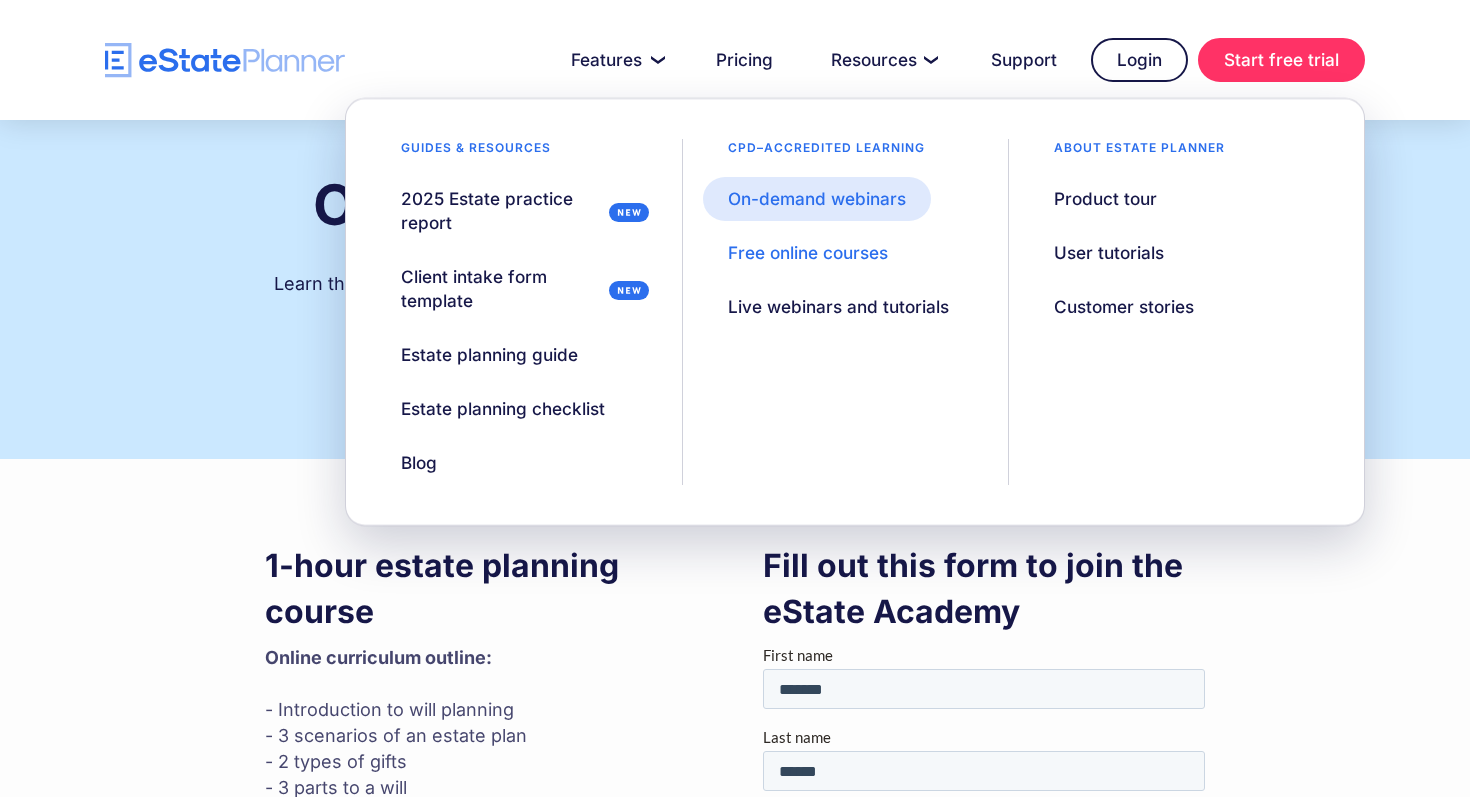 click on "On-demand webinars" at bounding box center [817, 199] 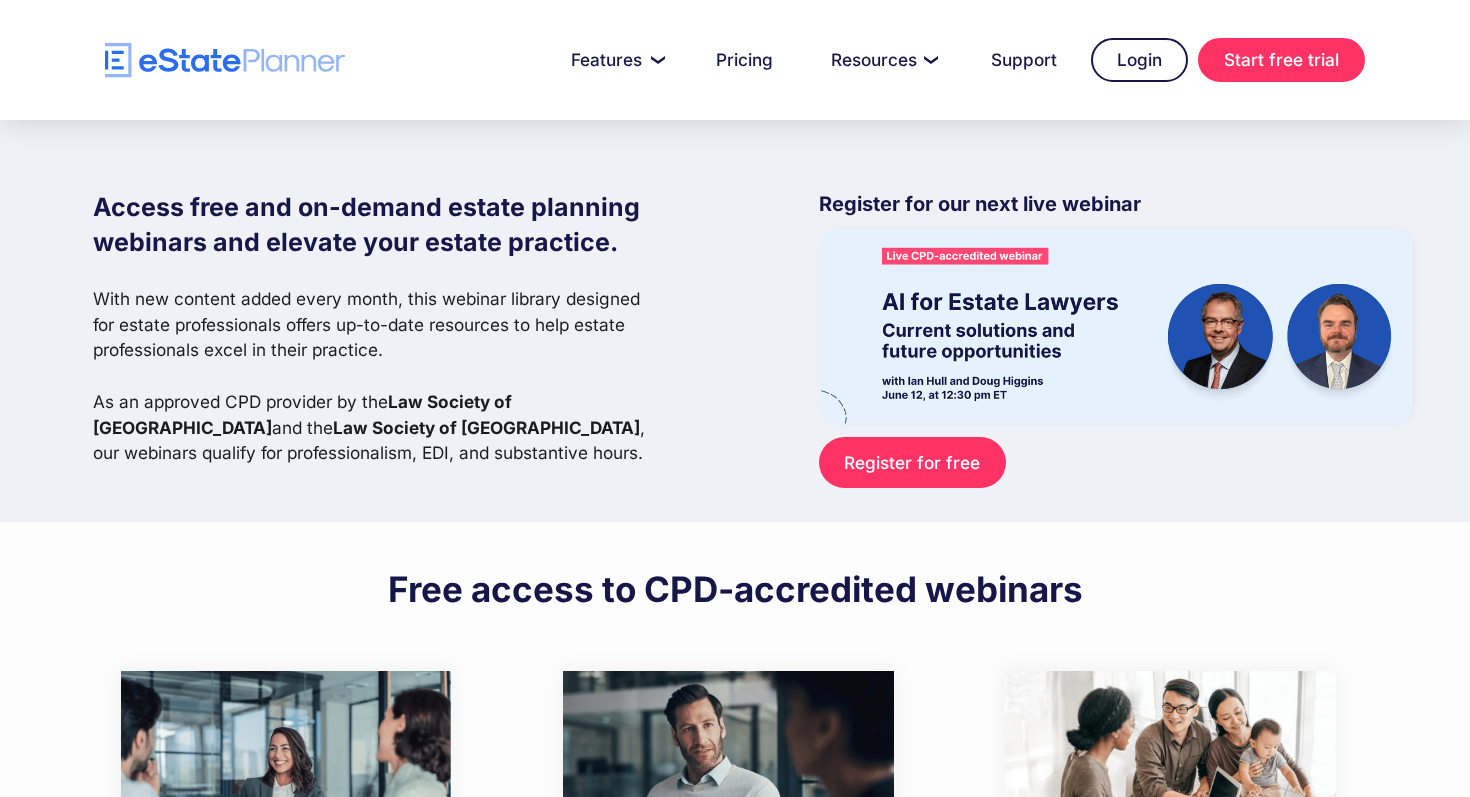 scroll, scrollTop: 0, scrollLeft: 0, axis: both 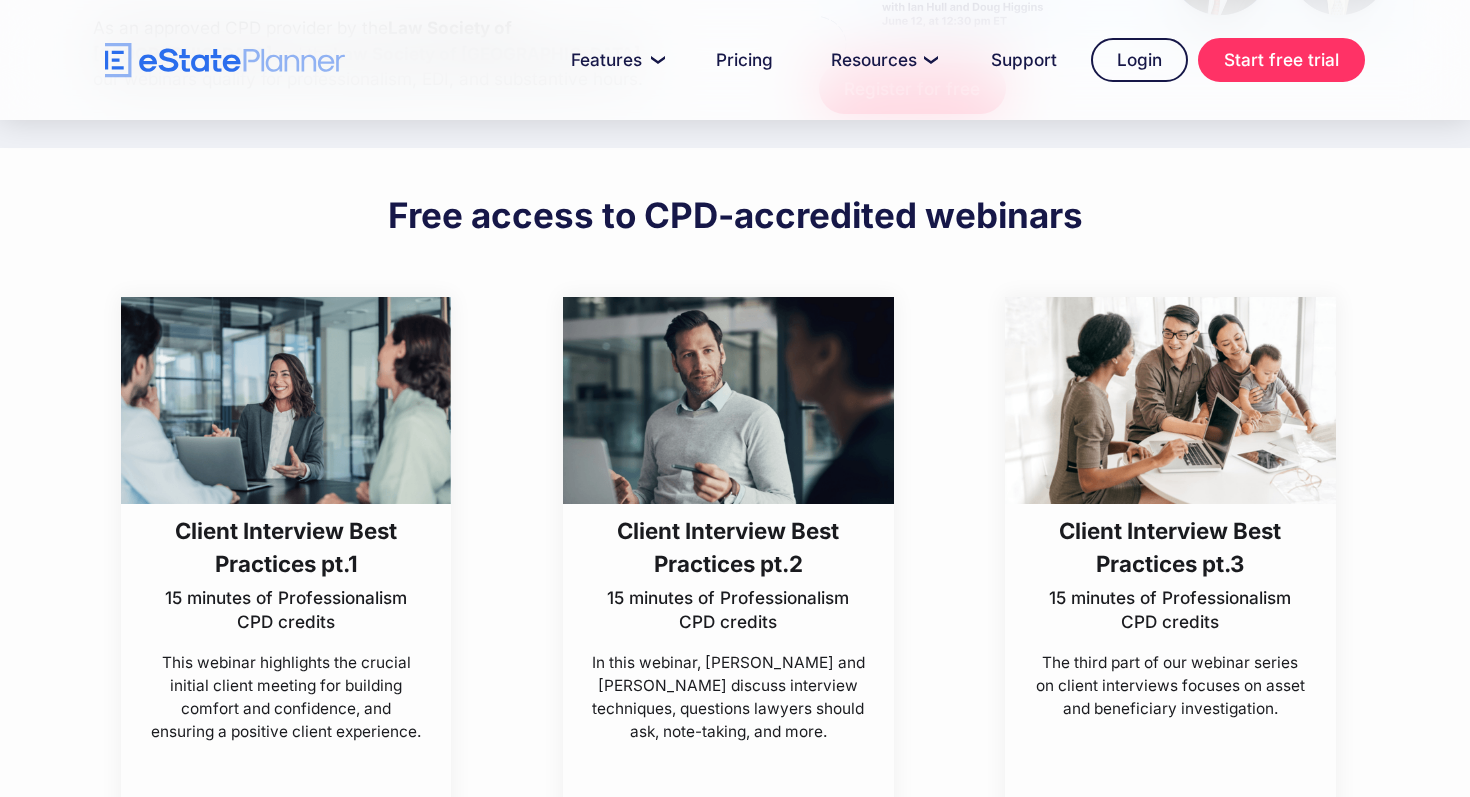 click on "Client Interview Best Practices pt.1" at bounding box center (286, 547) 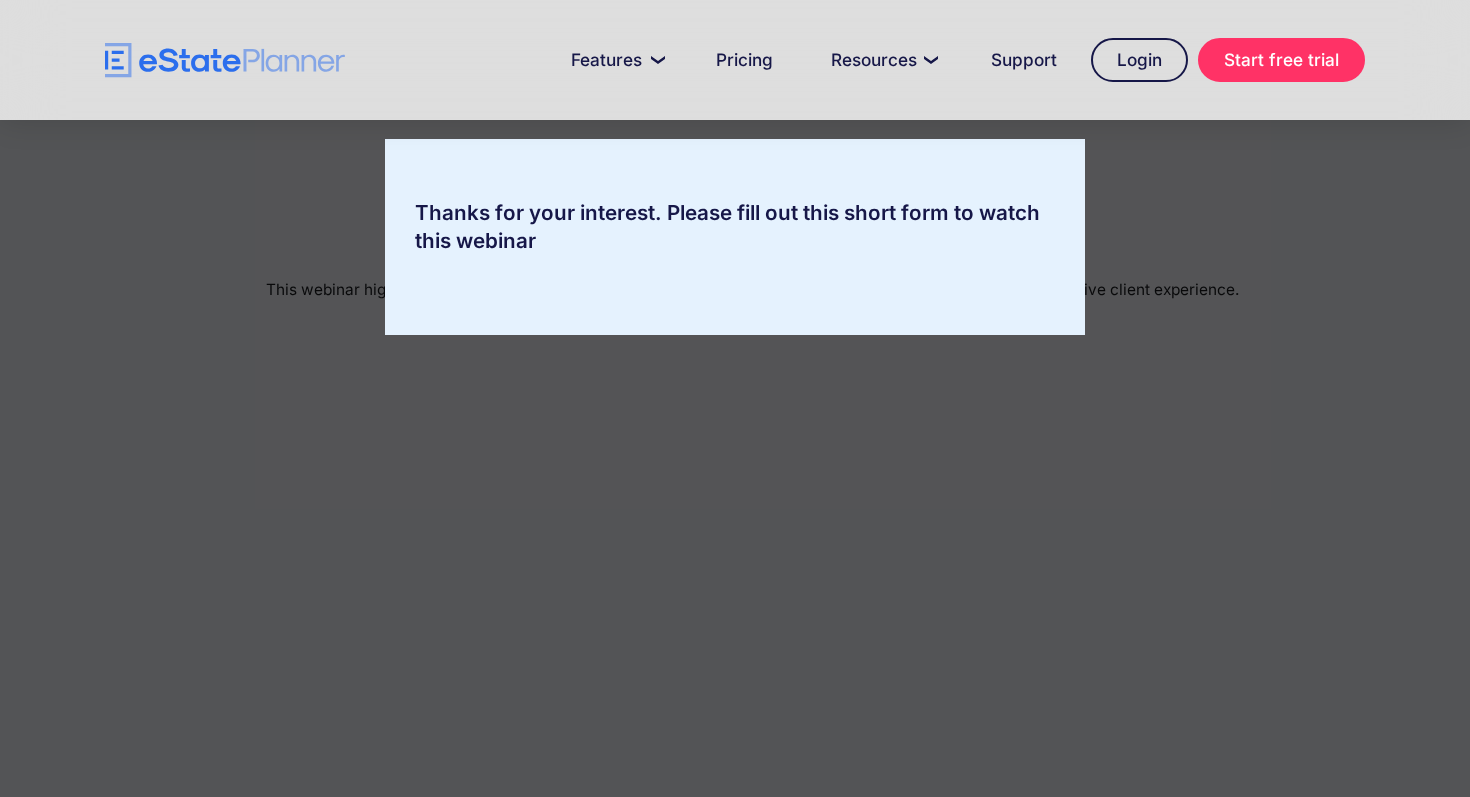 scroll, scrollTop: 0, scrollLeft: 0, axis: both 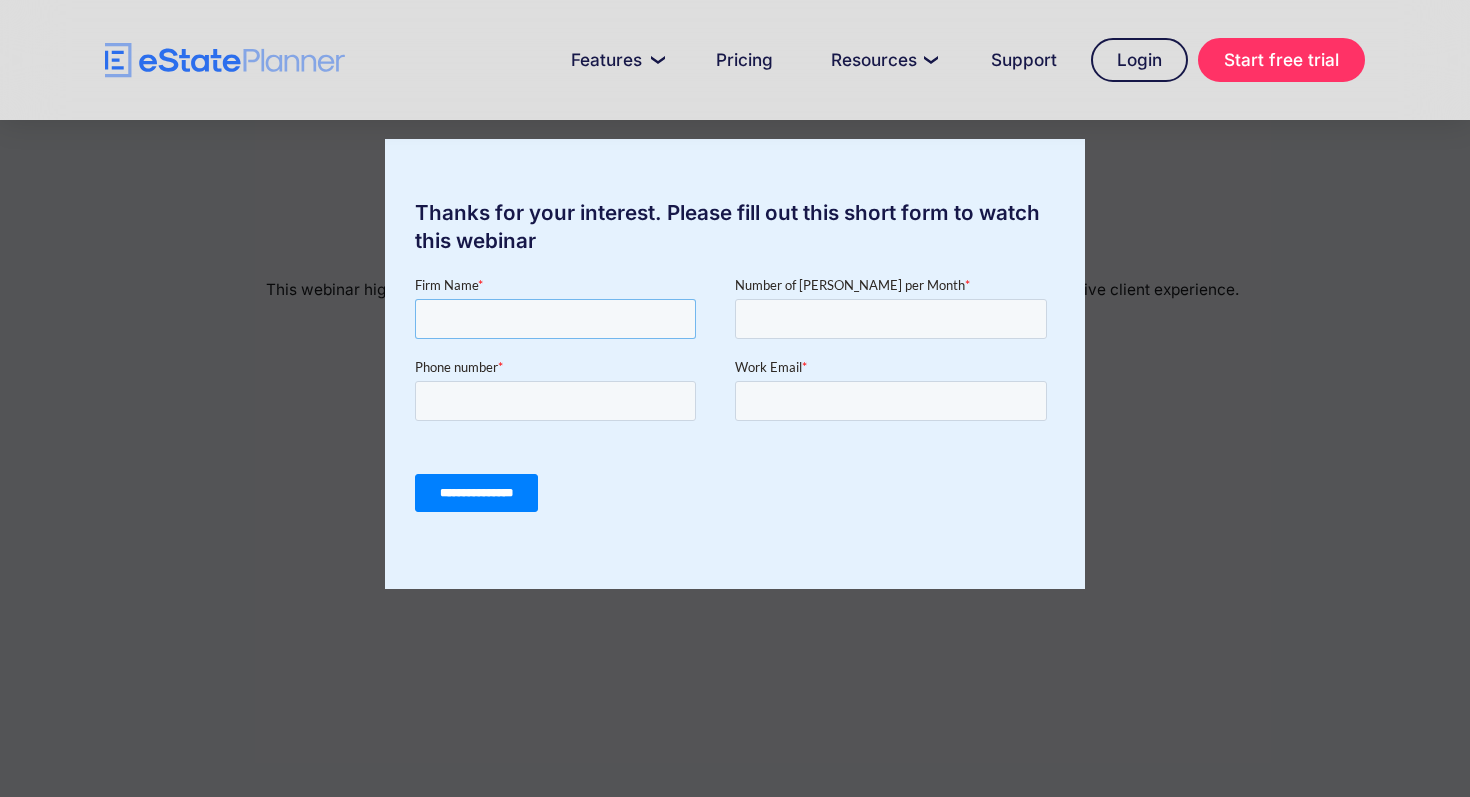 click on "Firm Name *" at bounding box center [555, 319] 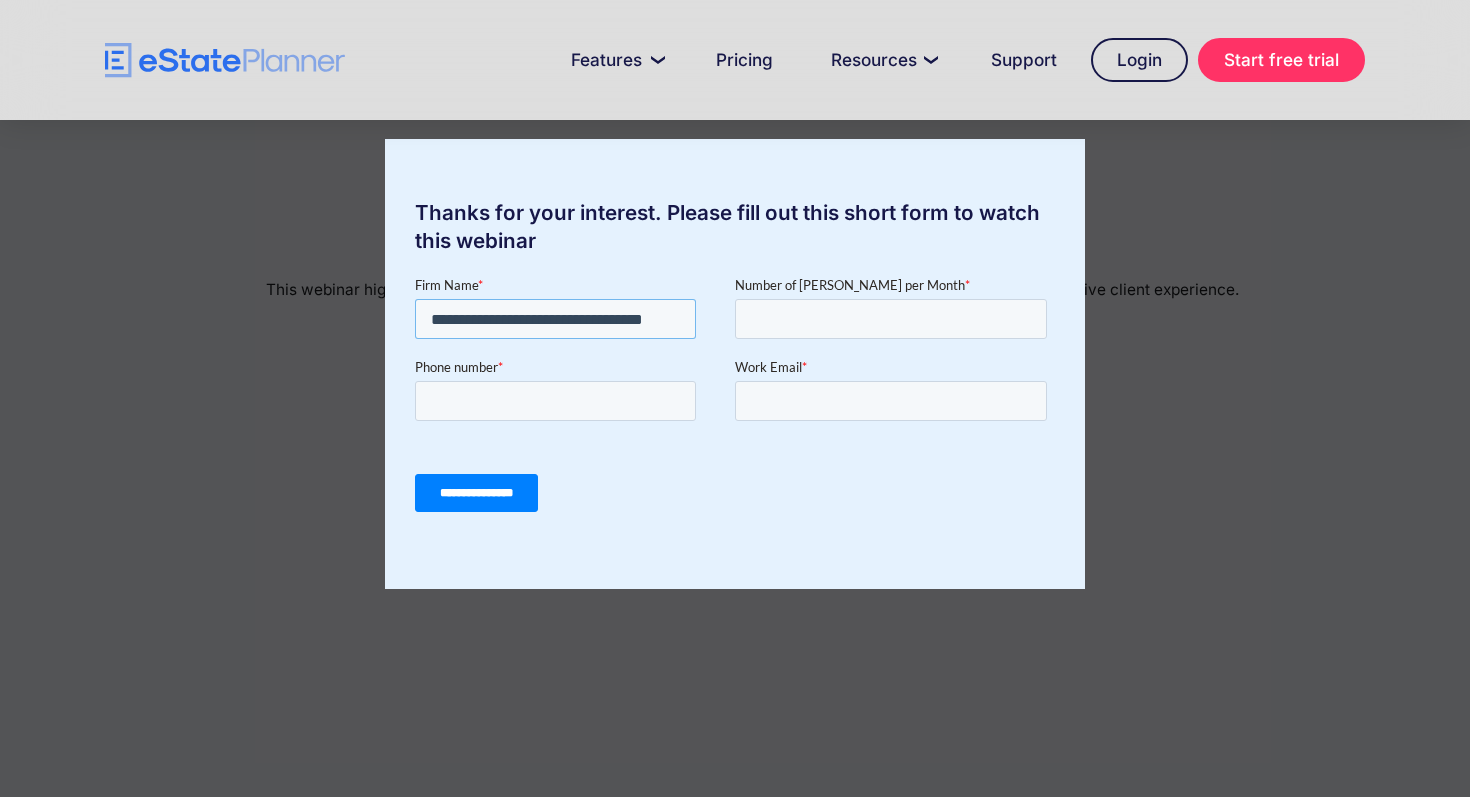 scroll, scrollTop: 0, scrollLeft: 7, axis: horizontal 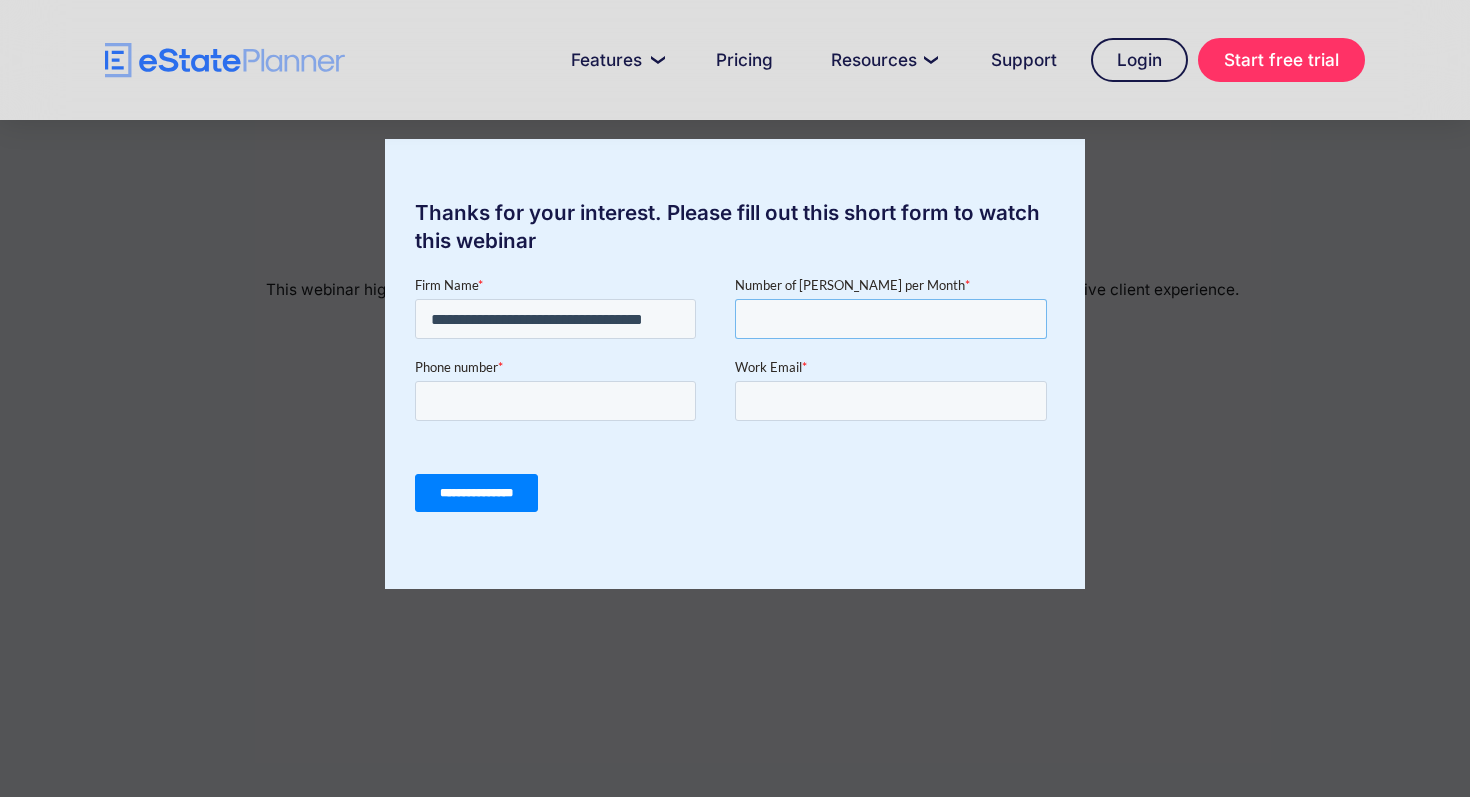 click on "Number of Wills per Month *" at bounding box center [891, 319] 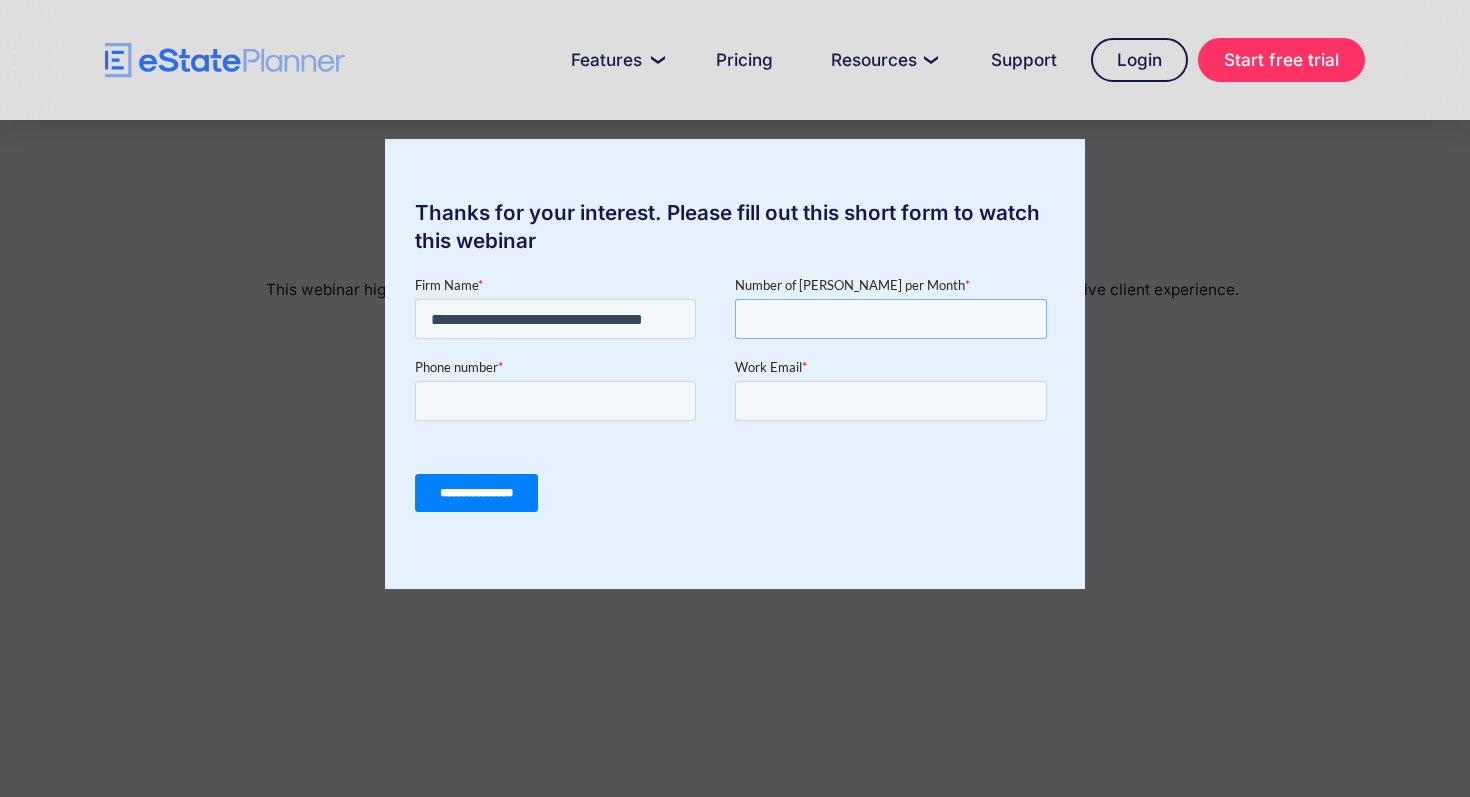 type on "*" 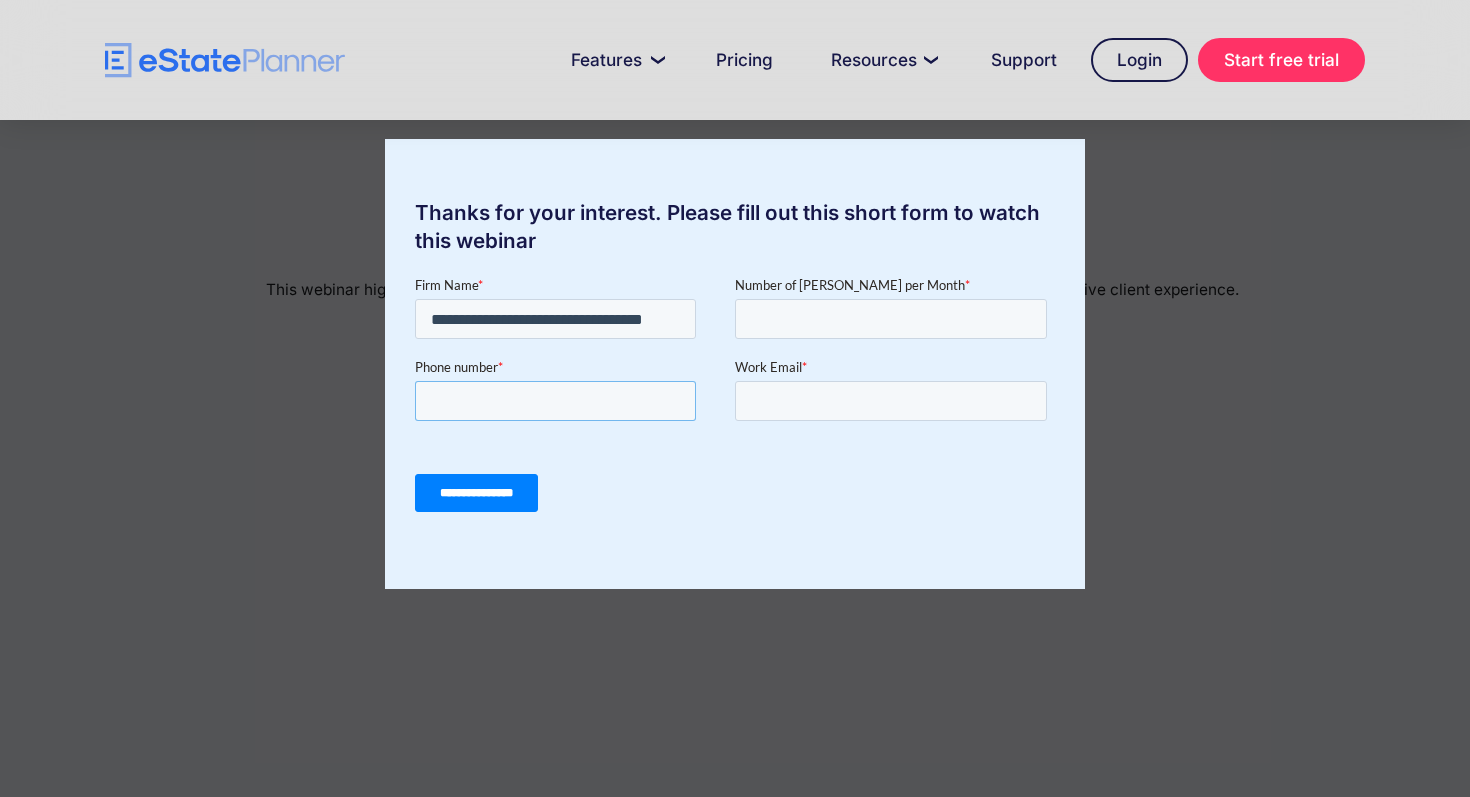 click on "Phone number *" at bounding box center (555, 401) 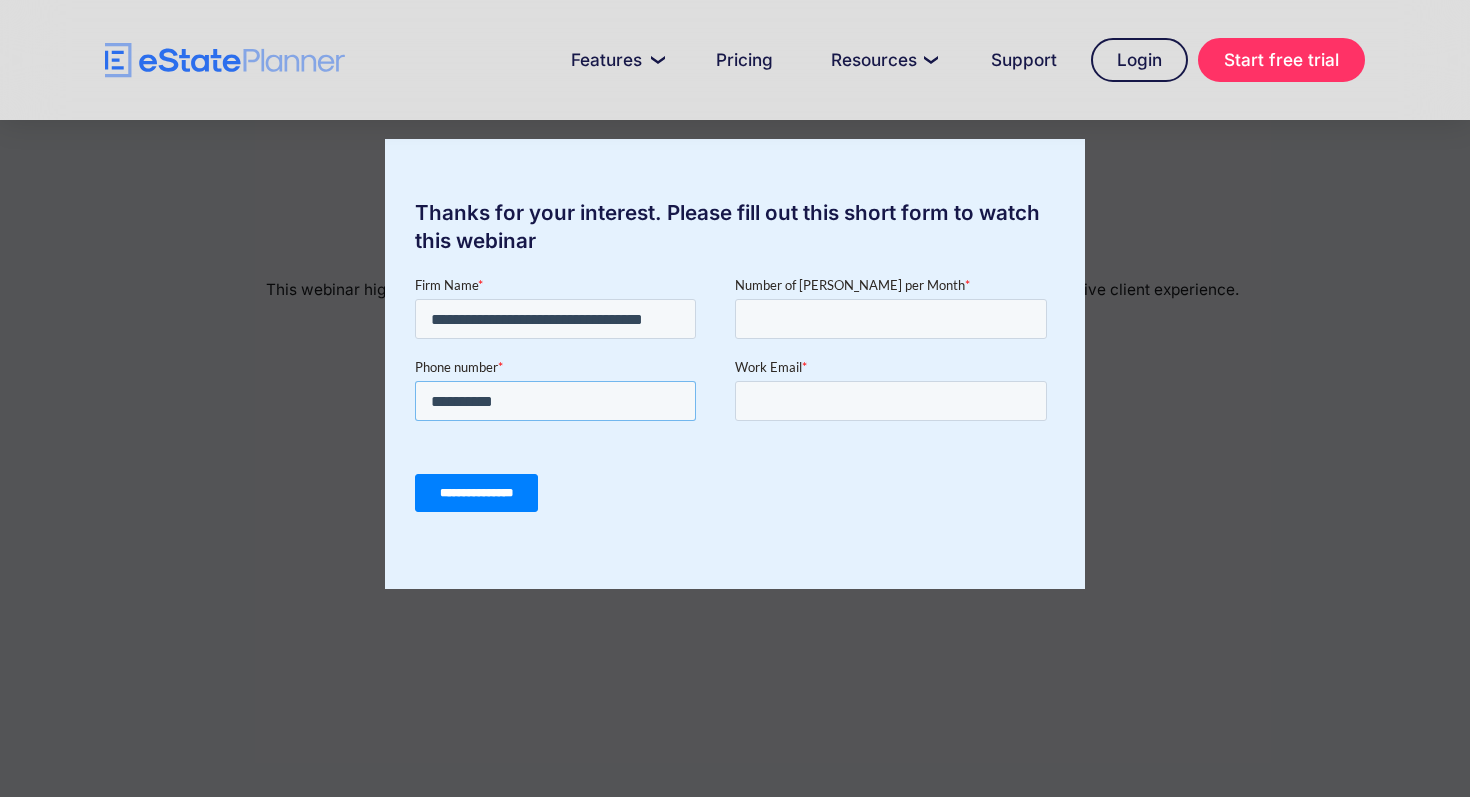 type on "**********" 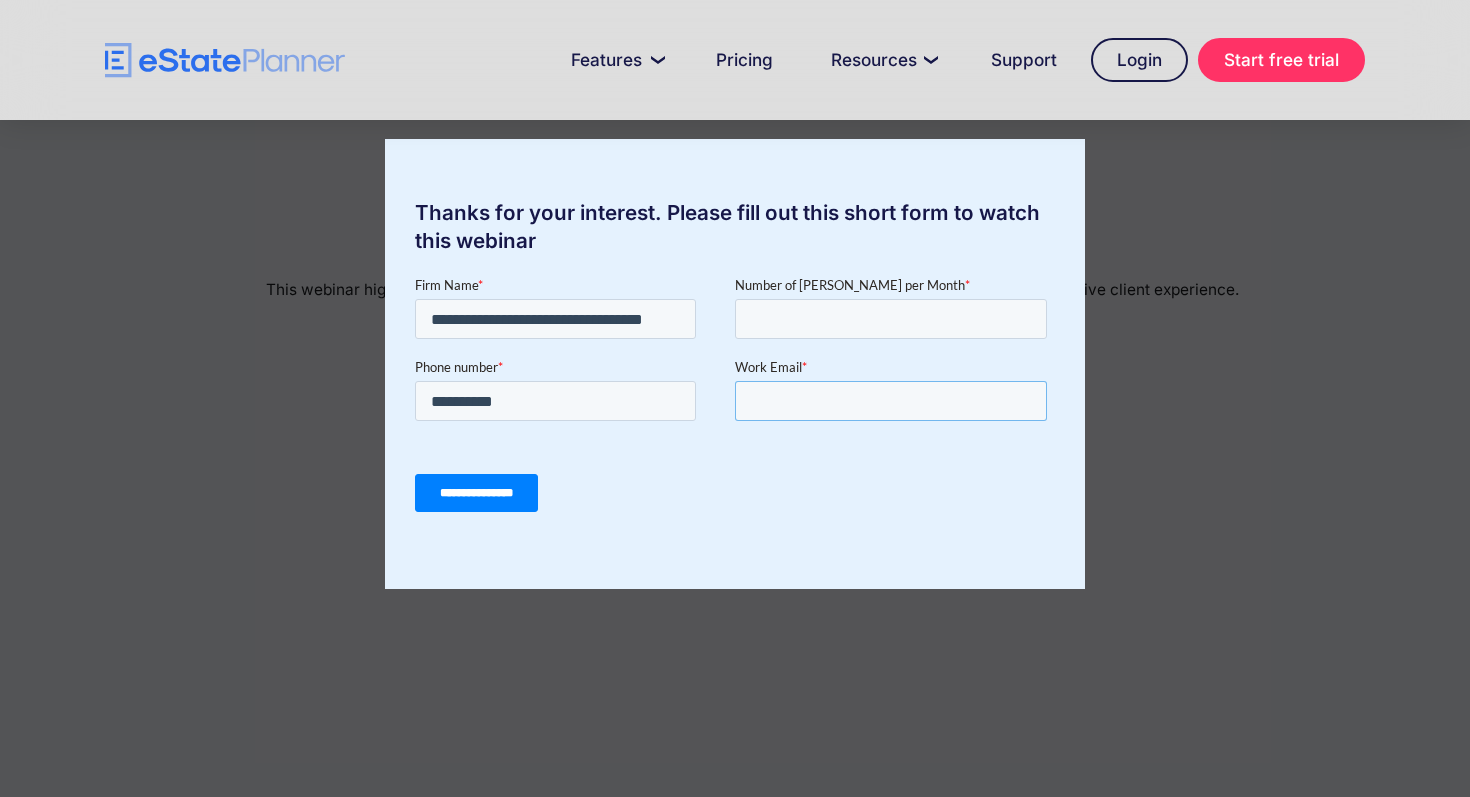 click on "Work Email *" at bounding box center (891, 401) 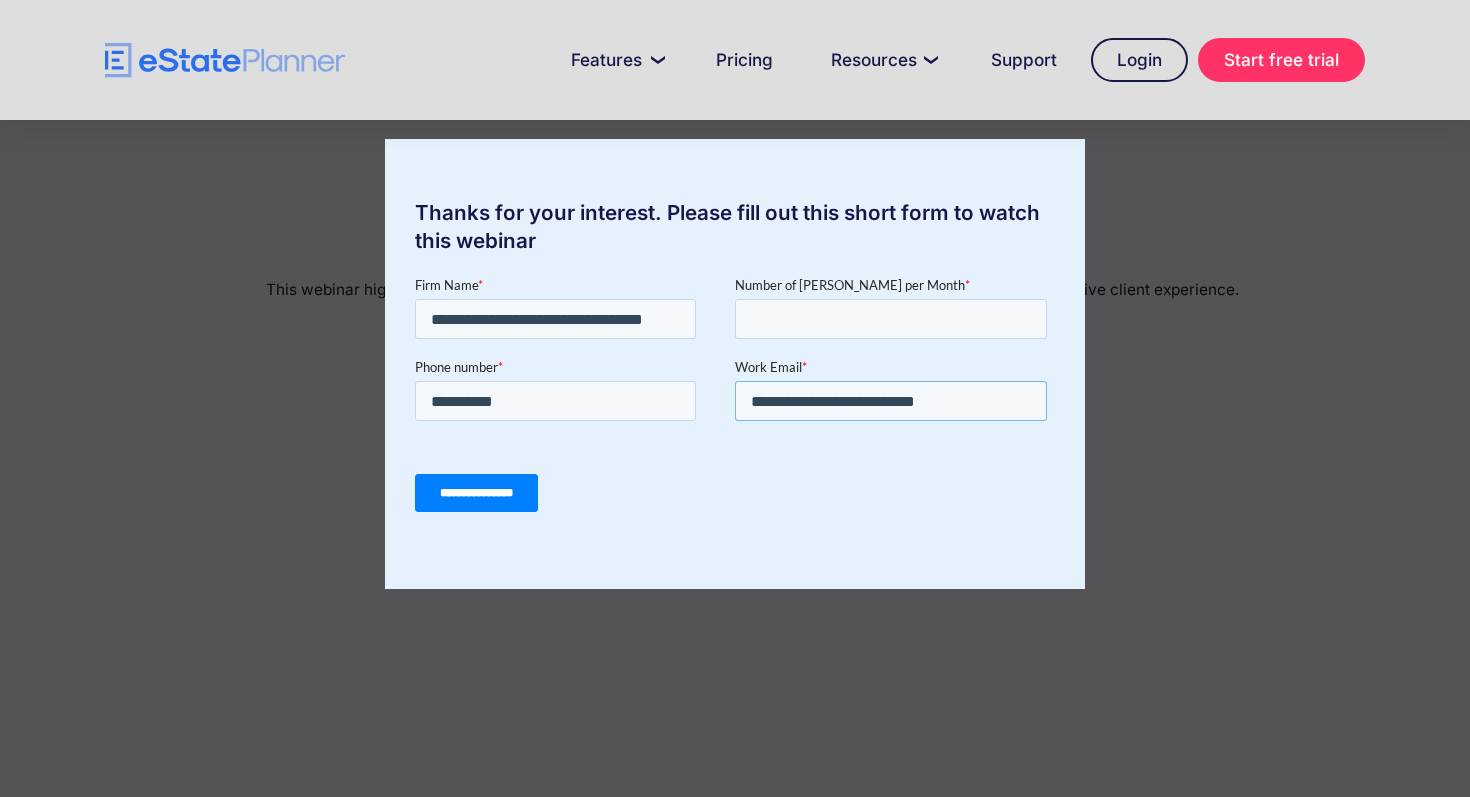 type on "**********" 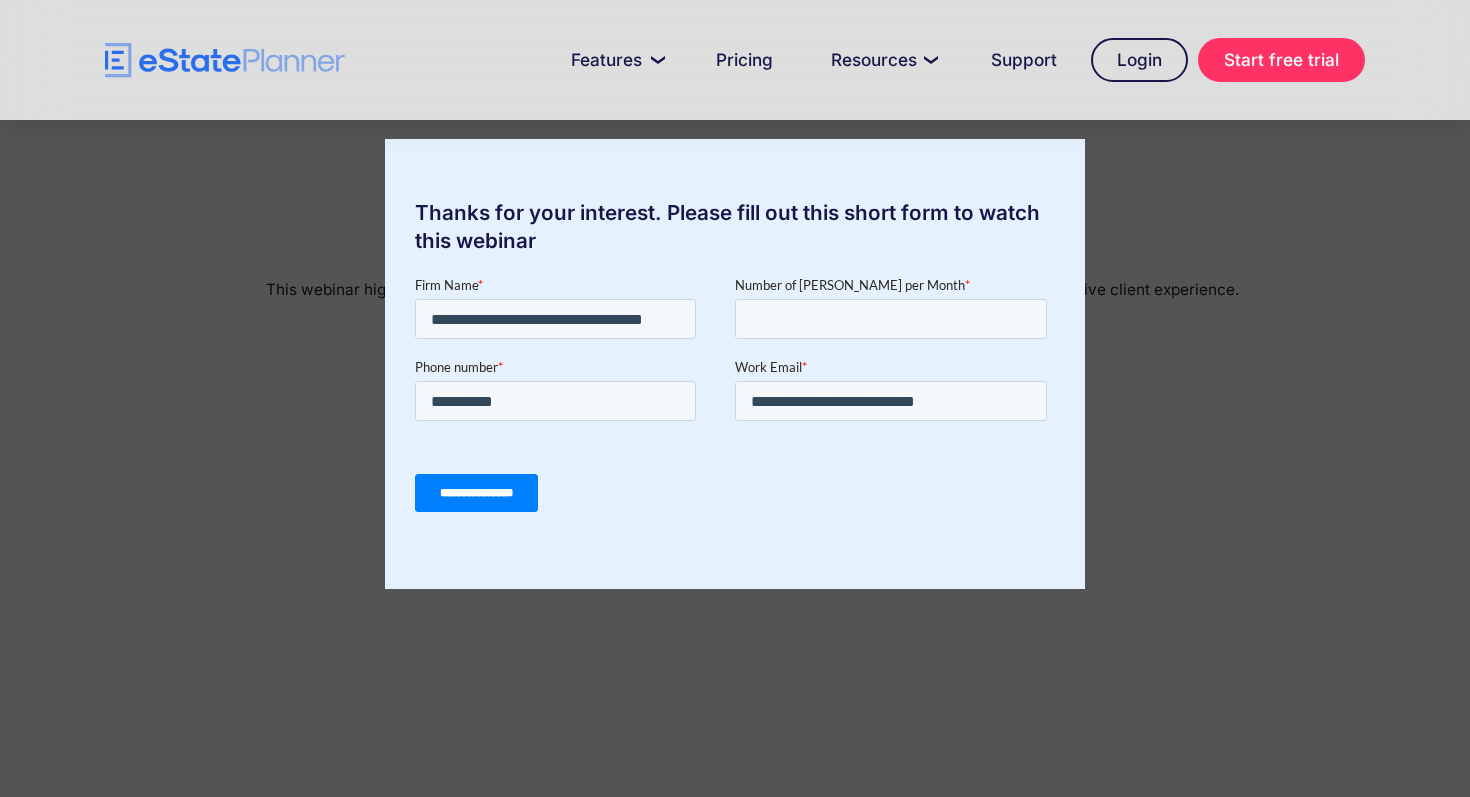 click on "**********" at bounding box center (476, 493) 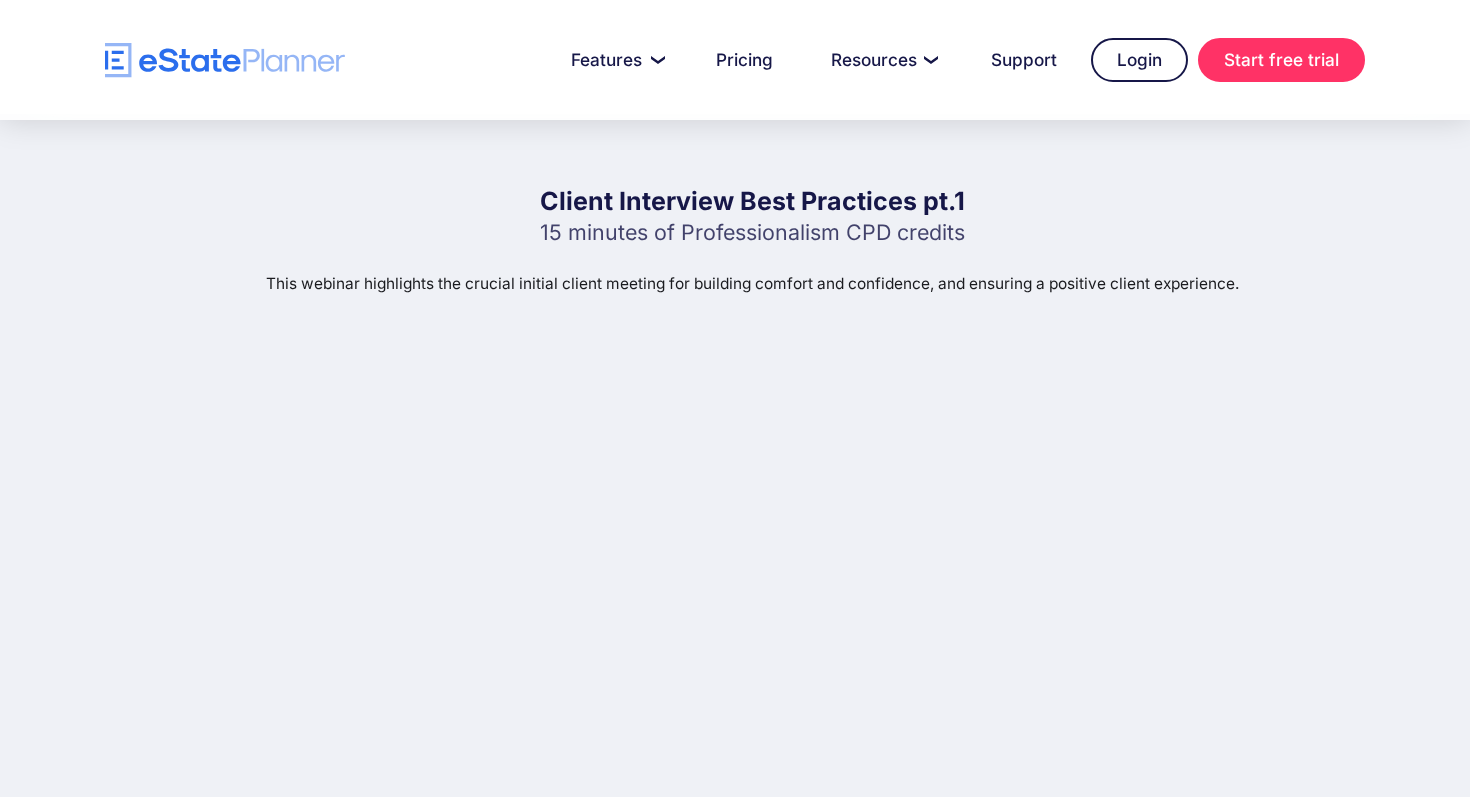 scroll, scrollTop: 0, scrollLeft: 0, axis: both 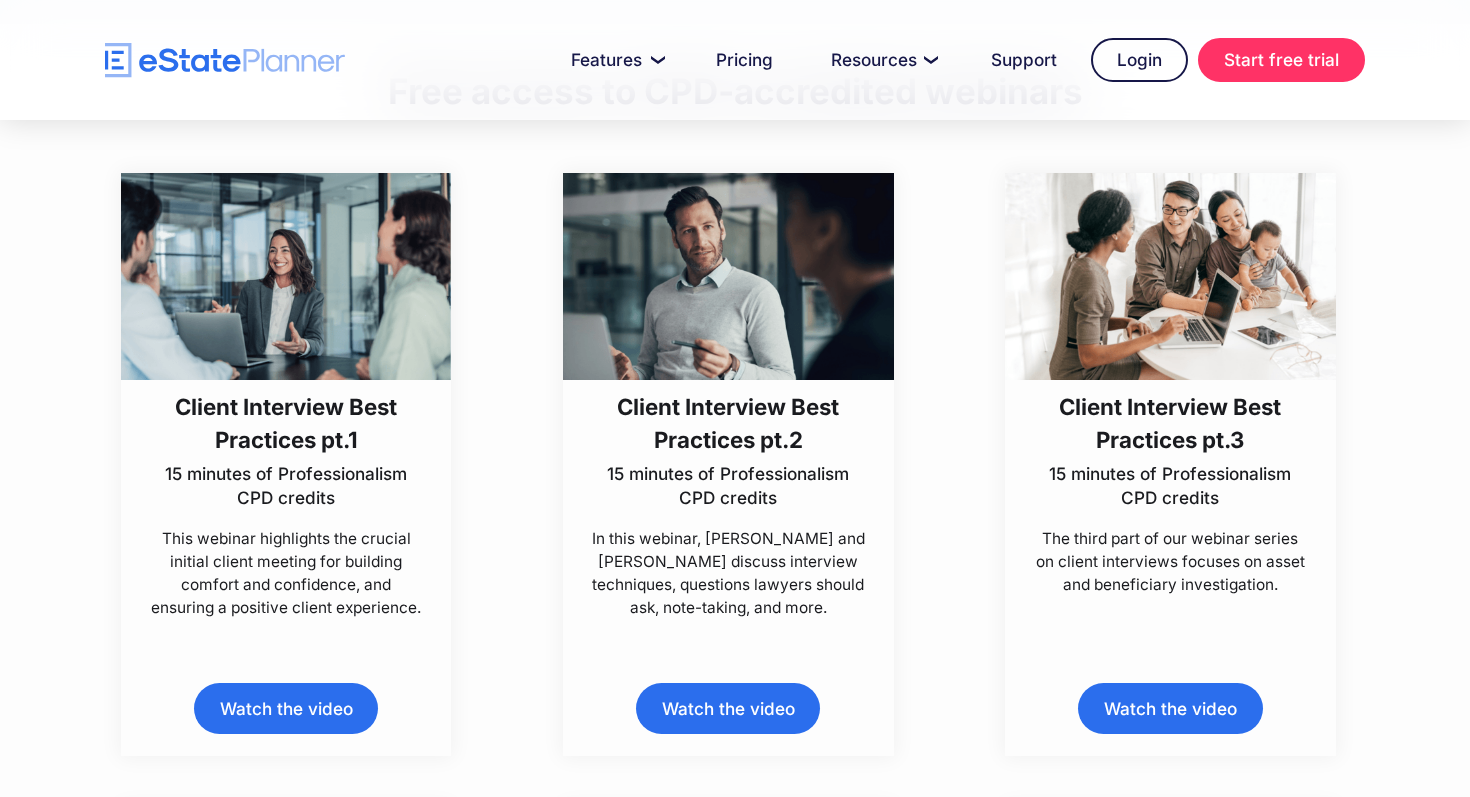 click on "Watch the video" at bounding box center (728, 708) 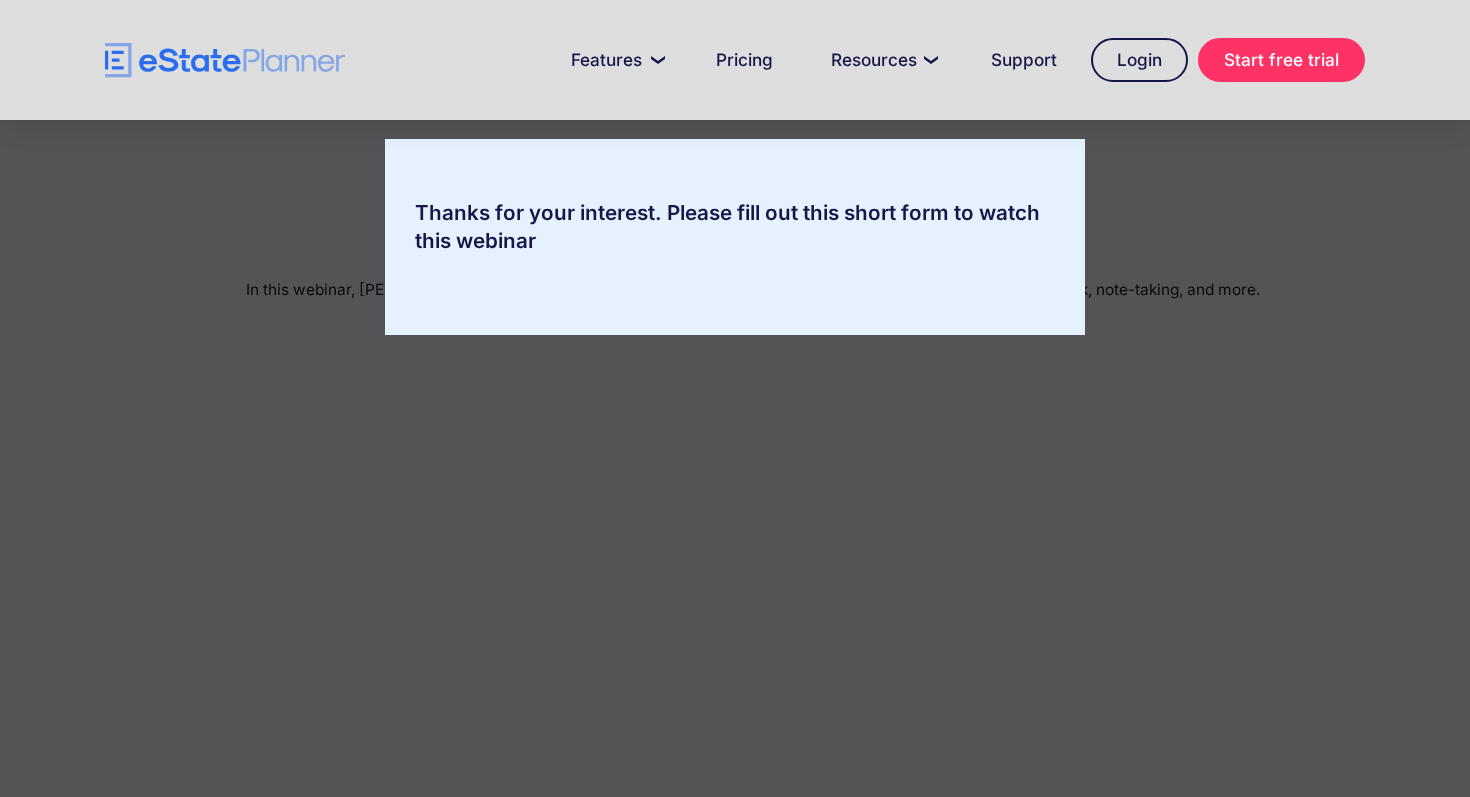 scroll, scrollTop: 0, scrollLeft: 0, axis: both 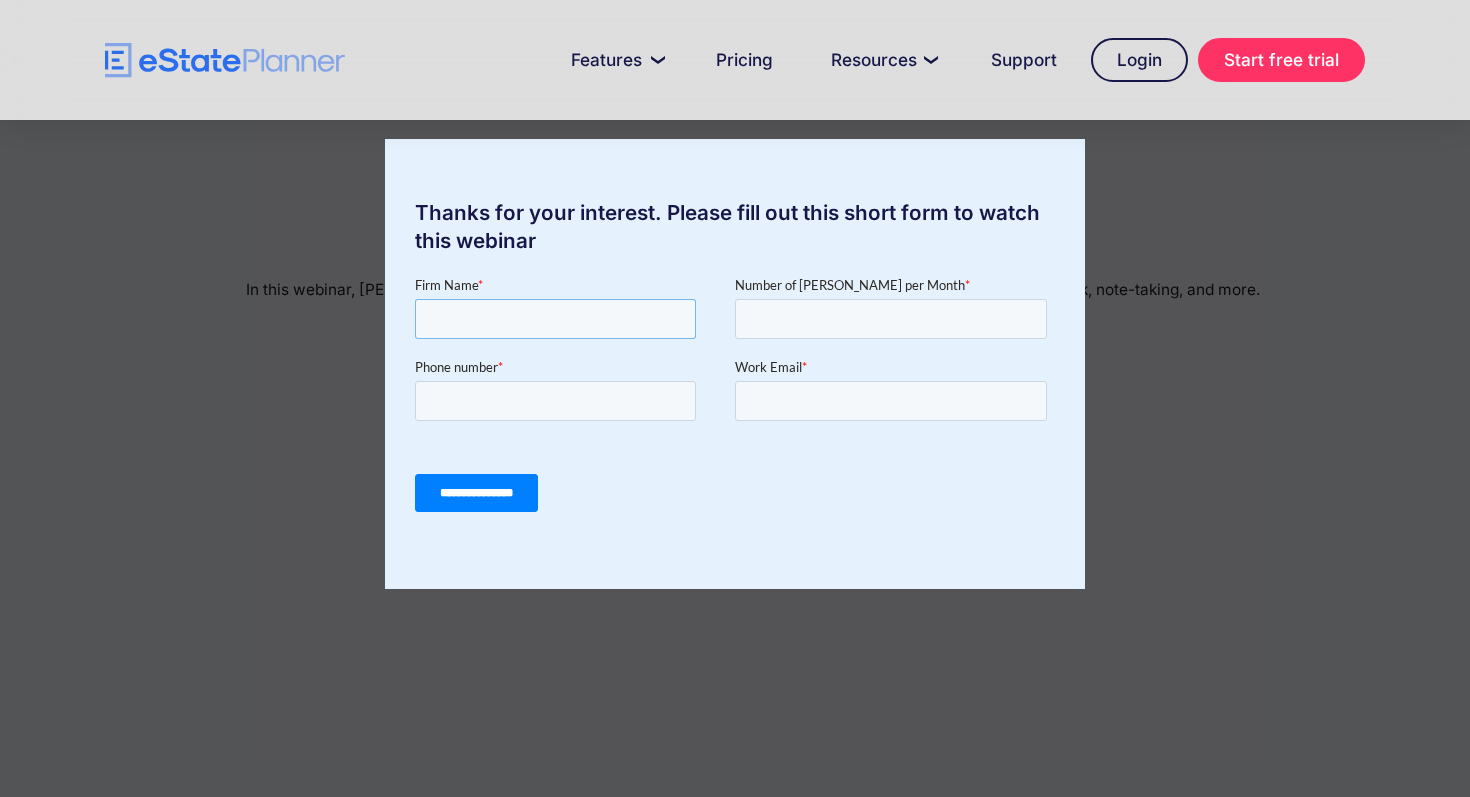 click on "Firm Name *" at bounding box center (555, 319) 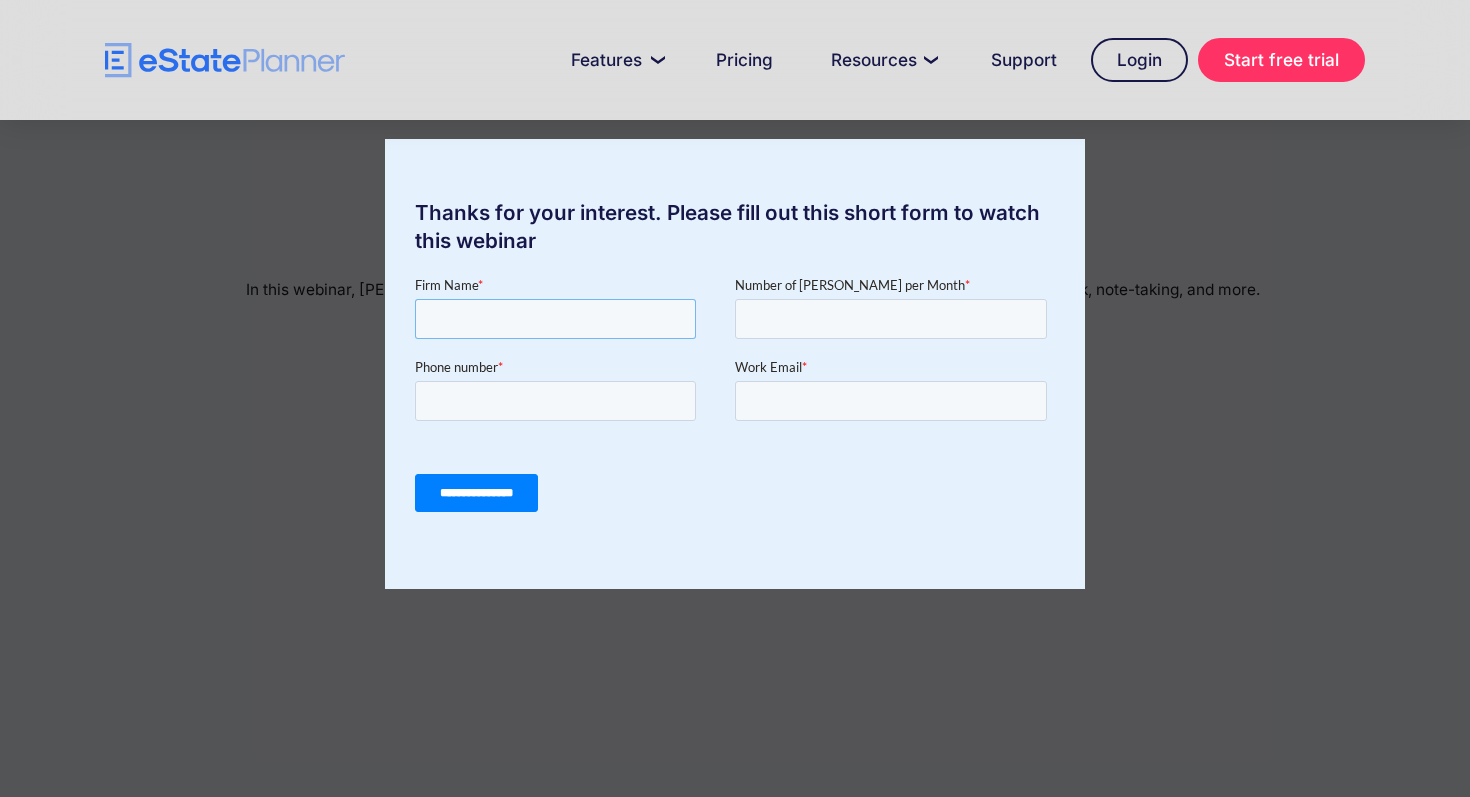 type on "**********" 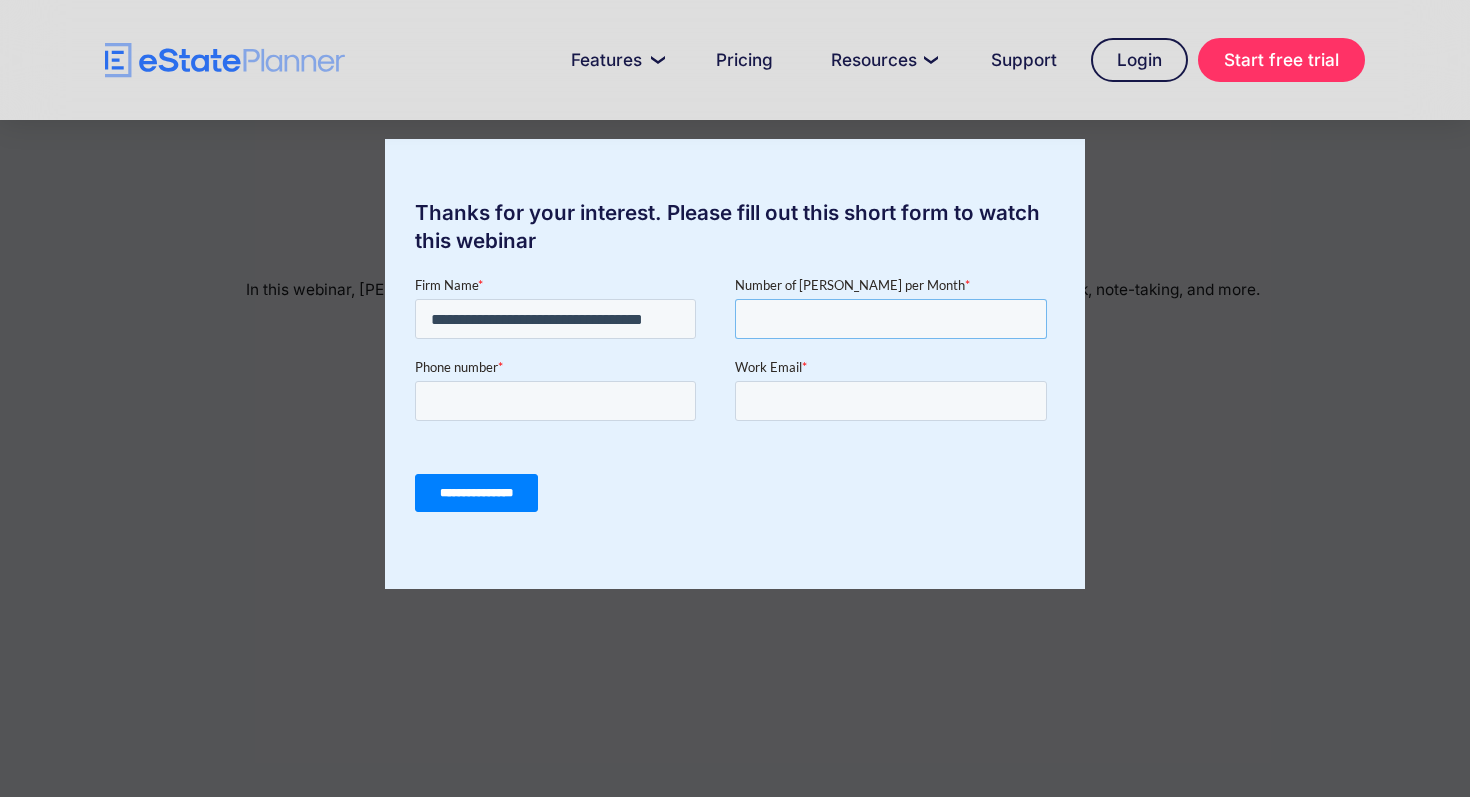 click on "Number of [PERSON_NAME] per Month *" at bounding box center [891, 319] 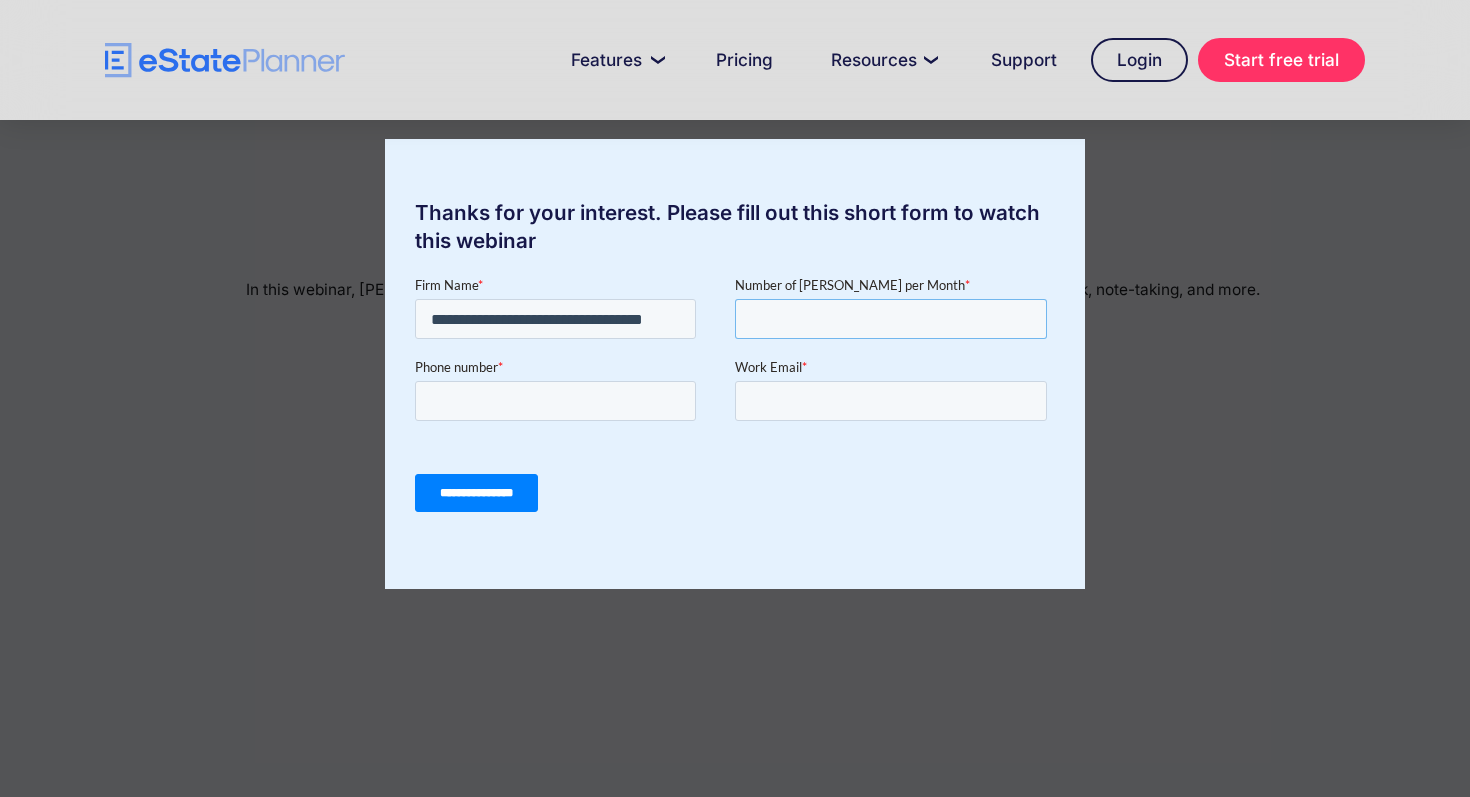 type on "*" 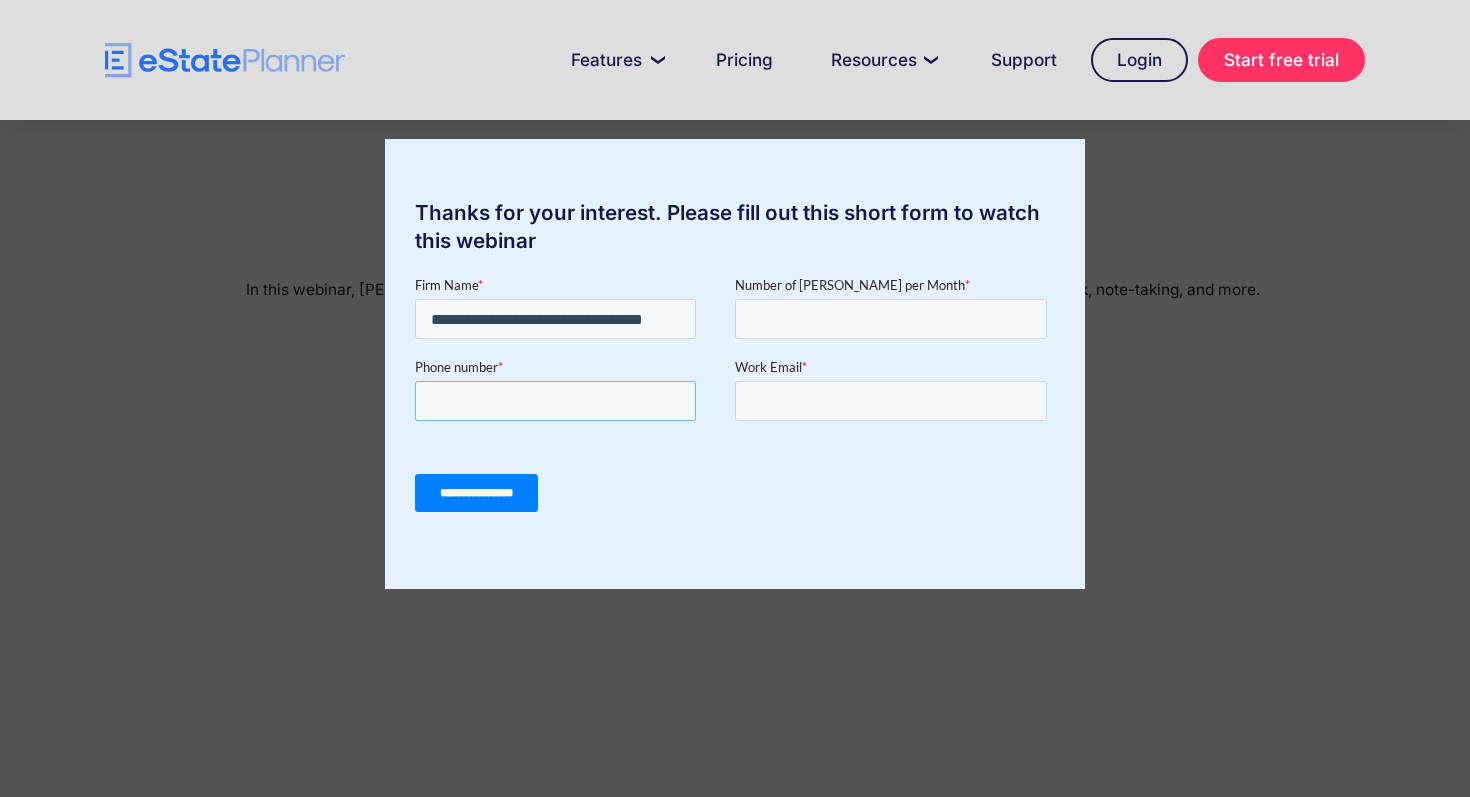 click on "Phone number *" at bounding box center (555, 401) 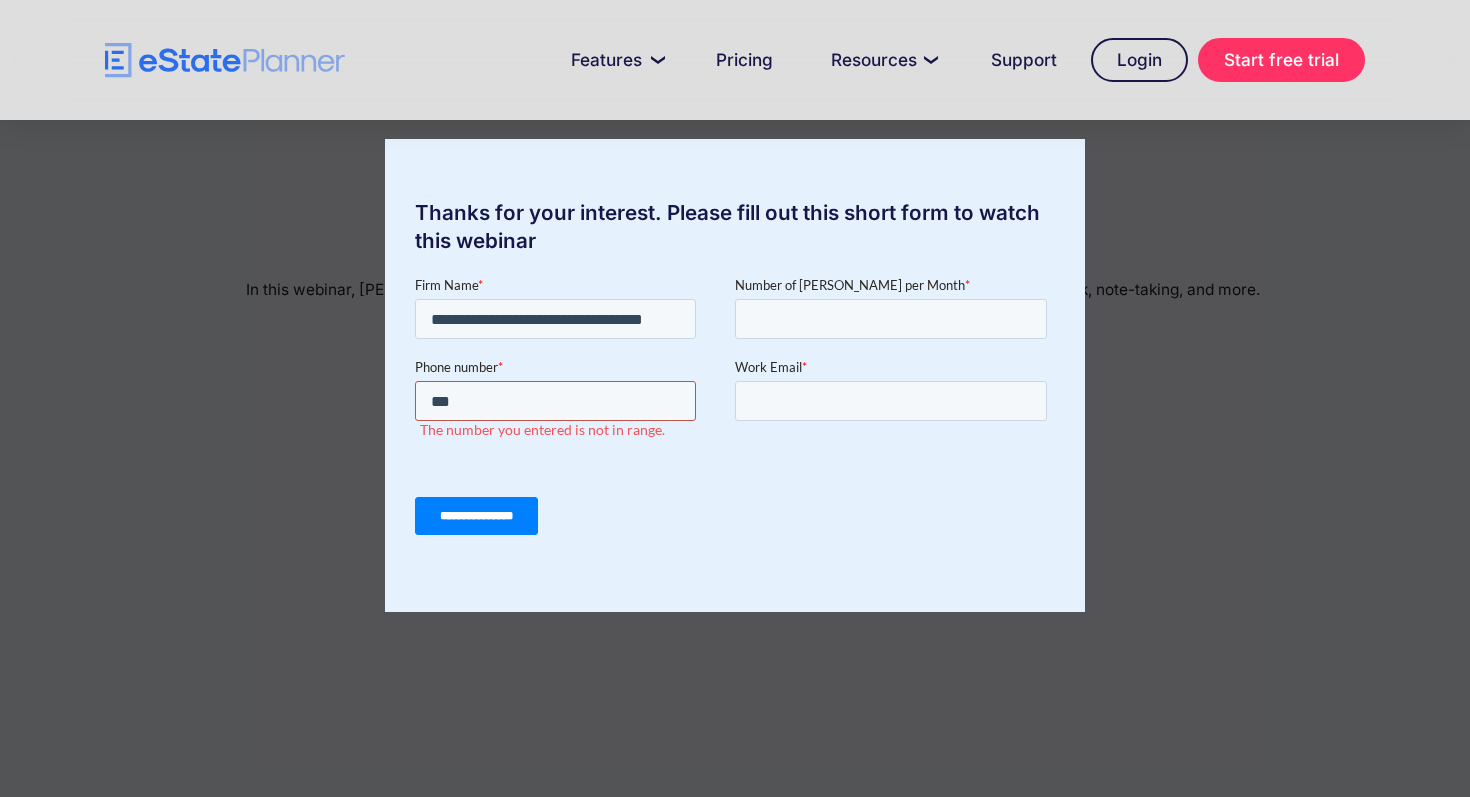 type on "**********" 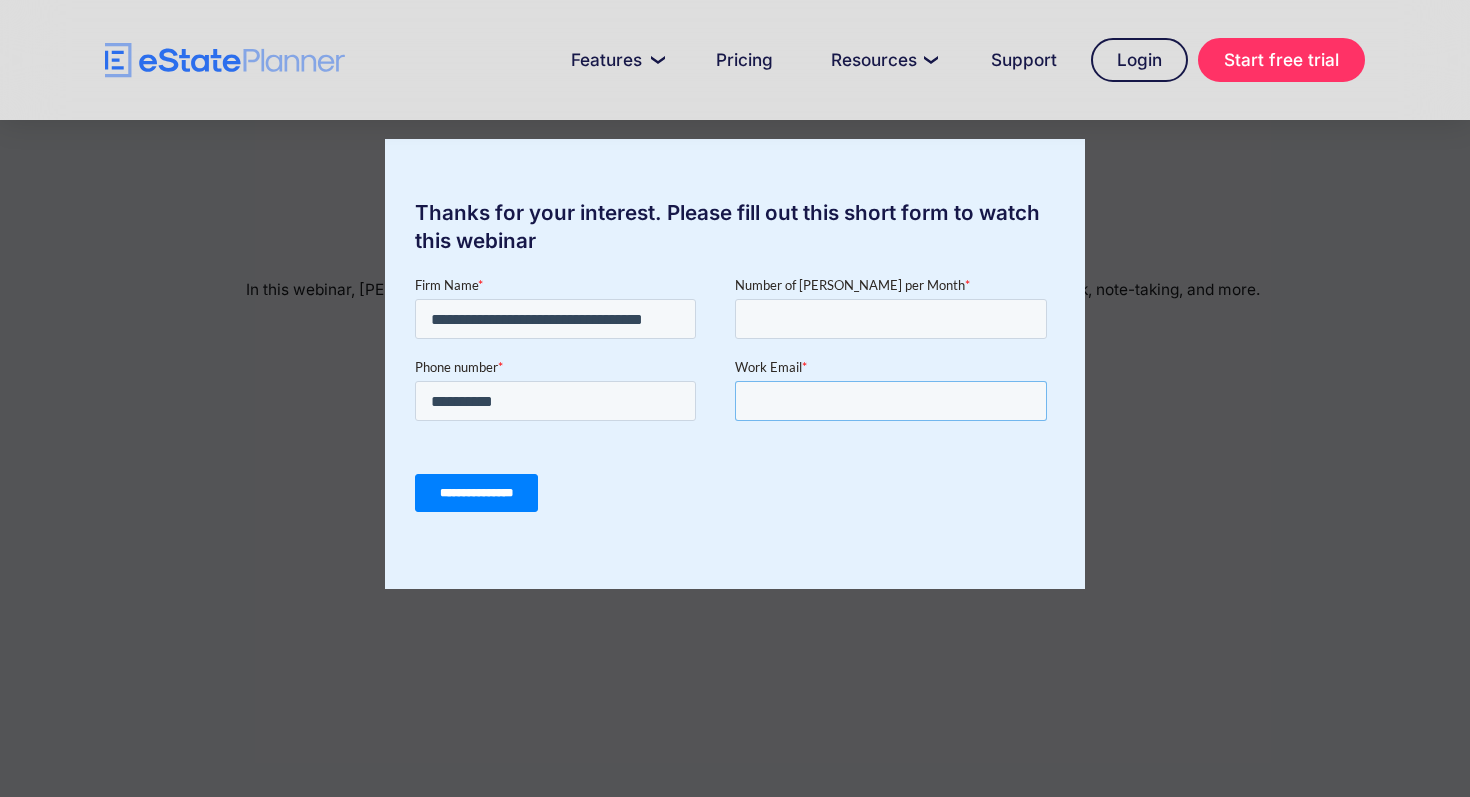 click on "Work Email *" at bounding box center (891, 401) 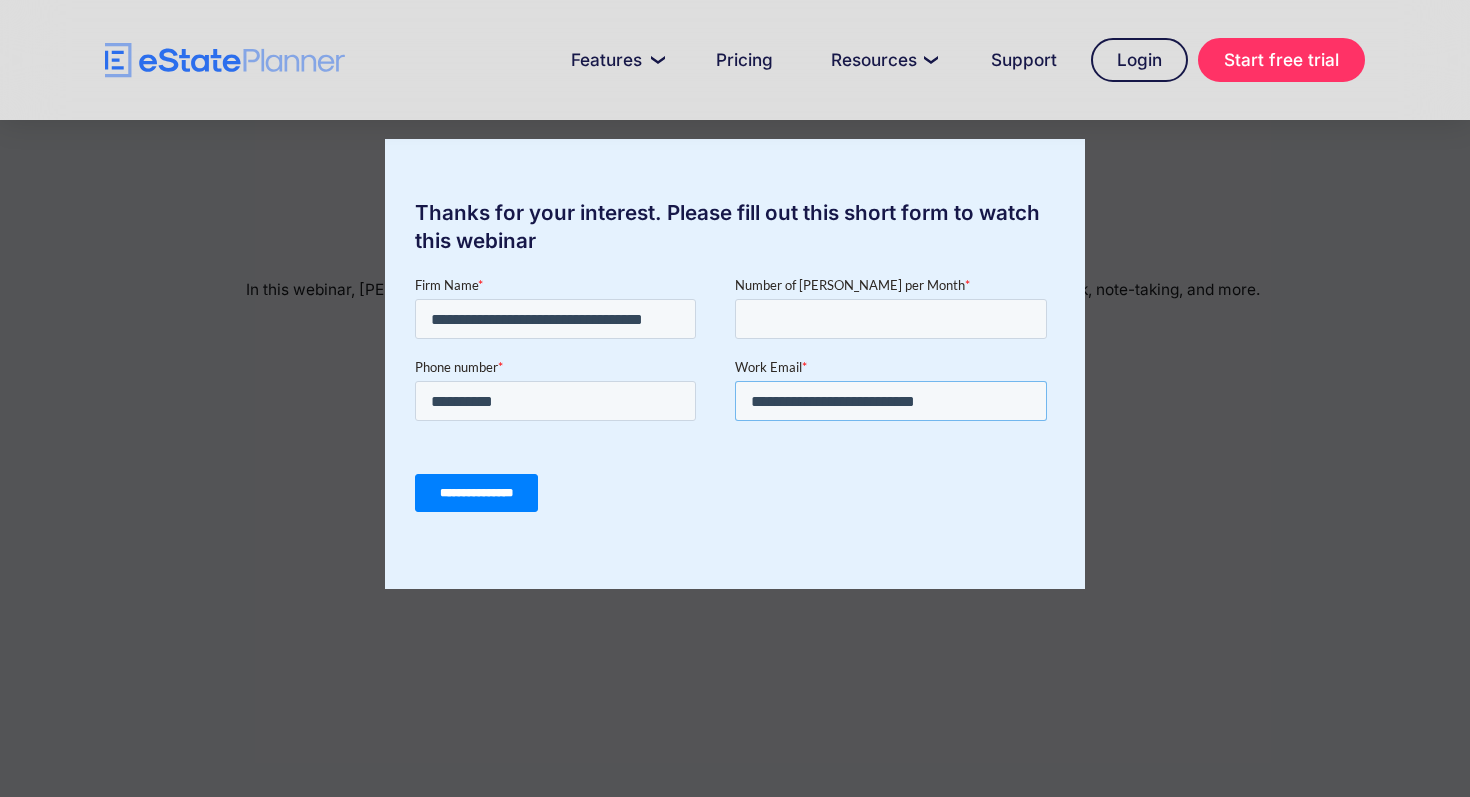 type on "**********" 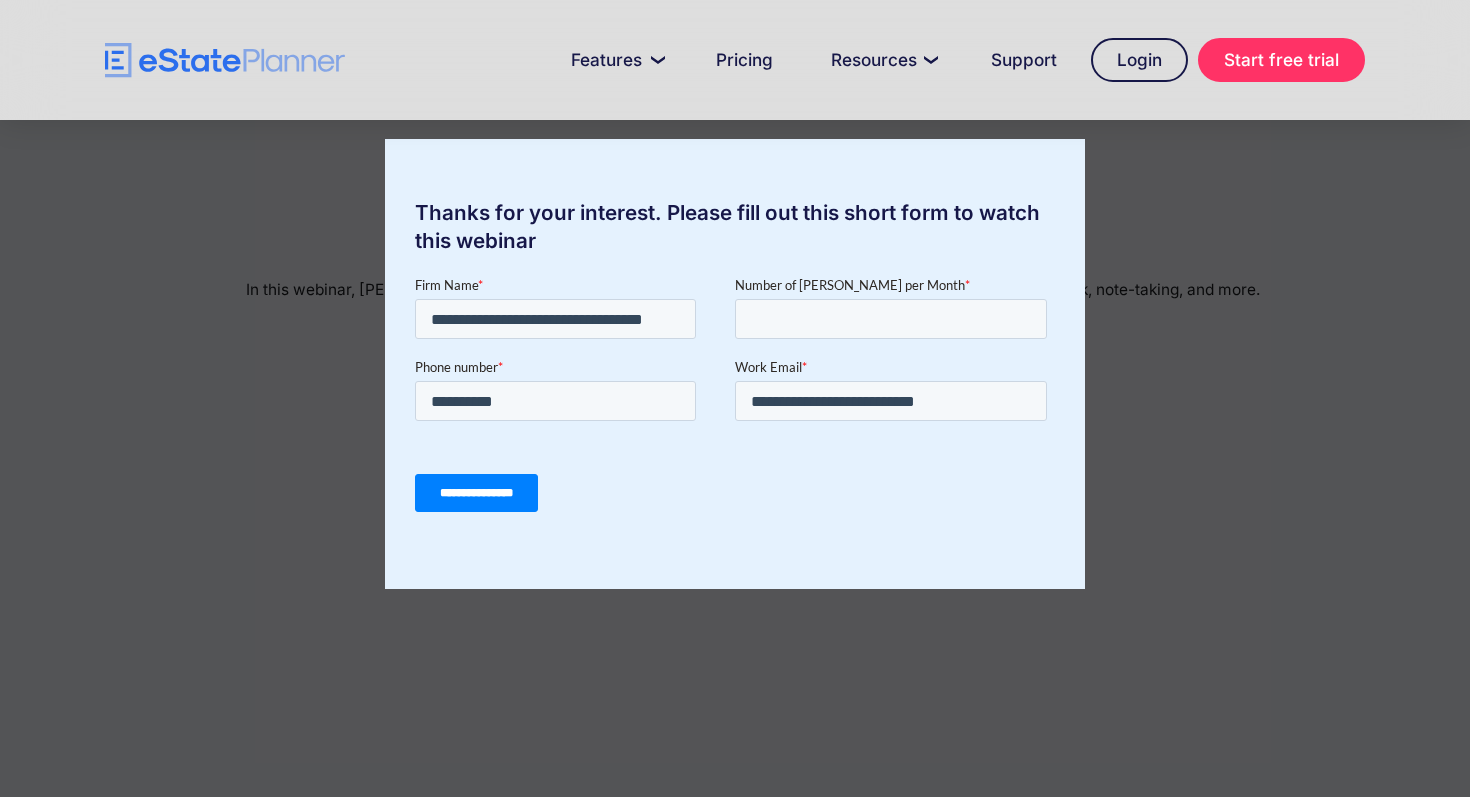 click on "**********" at bounding box center [476, 493] 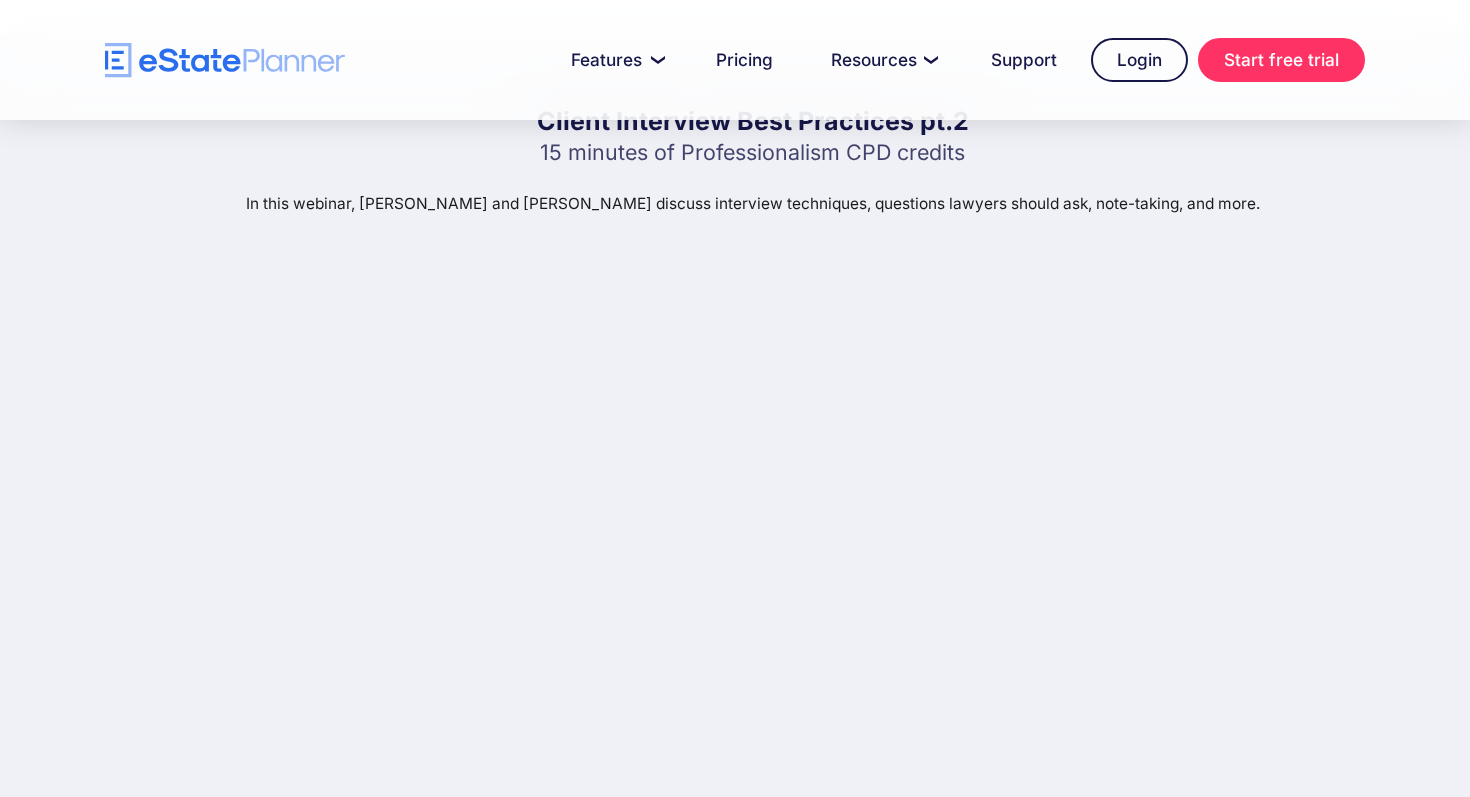 scroll, scrollTop: 0, scrollLeft: 0, axis: both 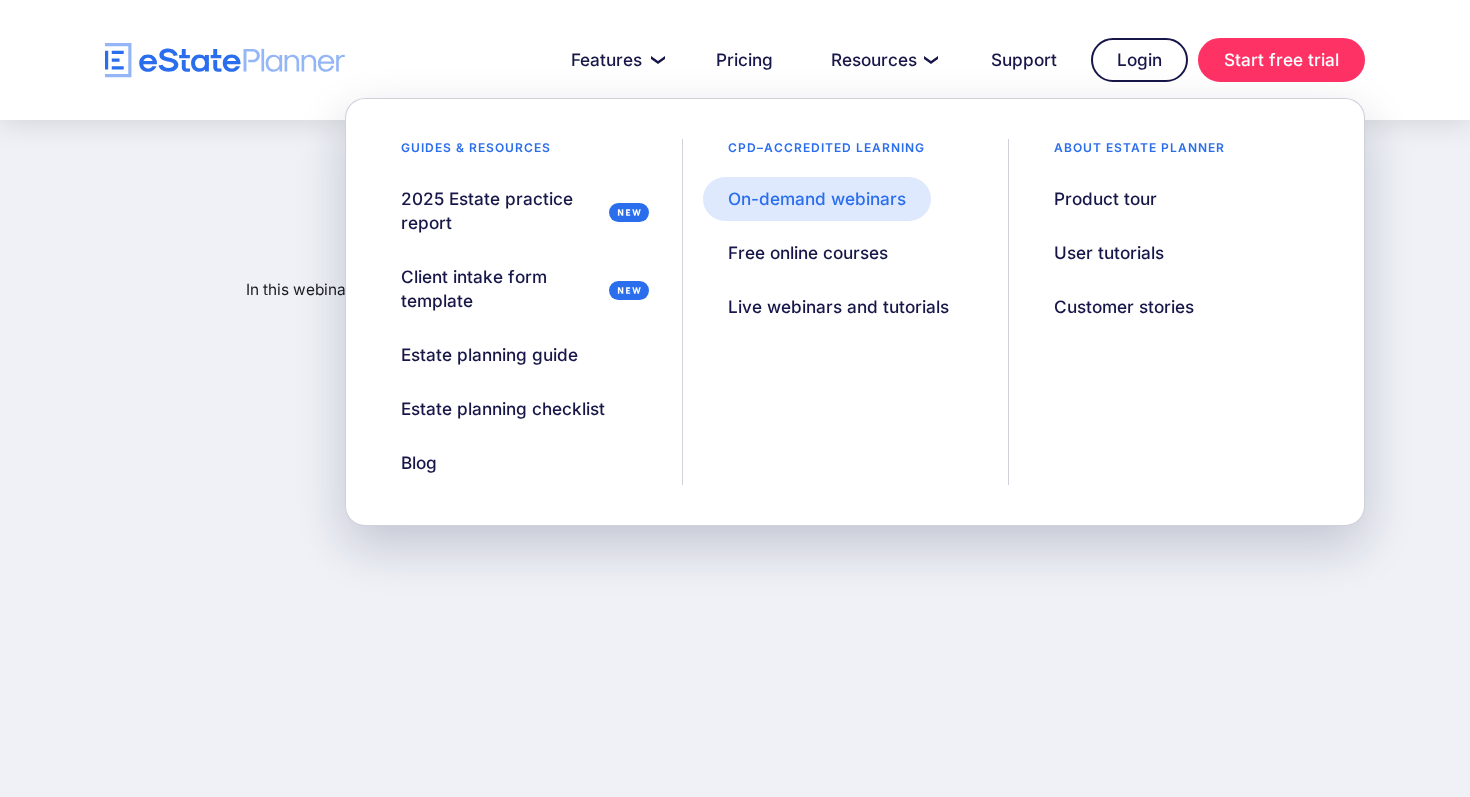 click on "On-demand webinars" at bounding box center (817, 199) 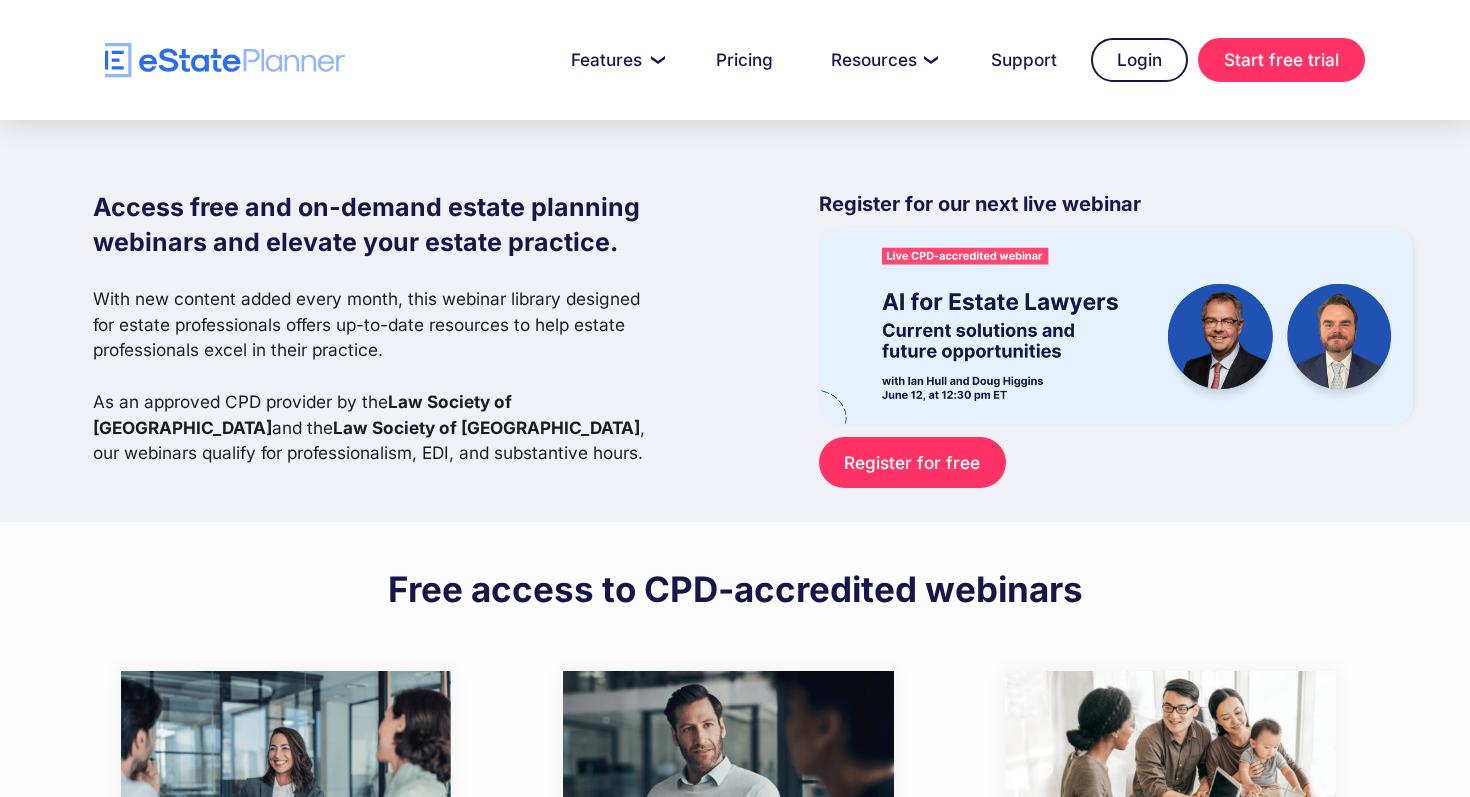 scroll, scrollTop: 0, scrollLeft: 0, axis: both 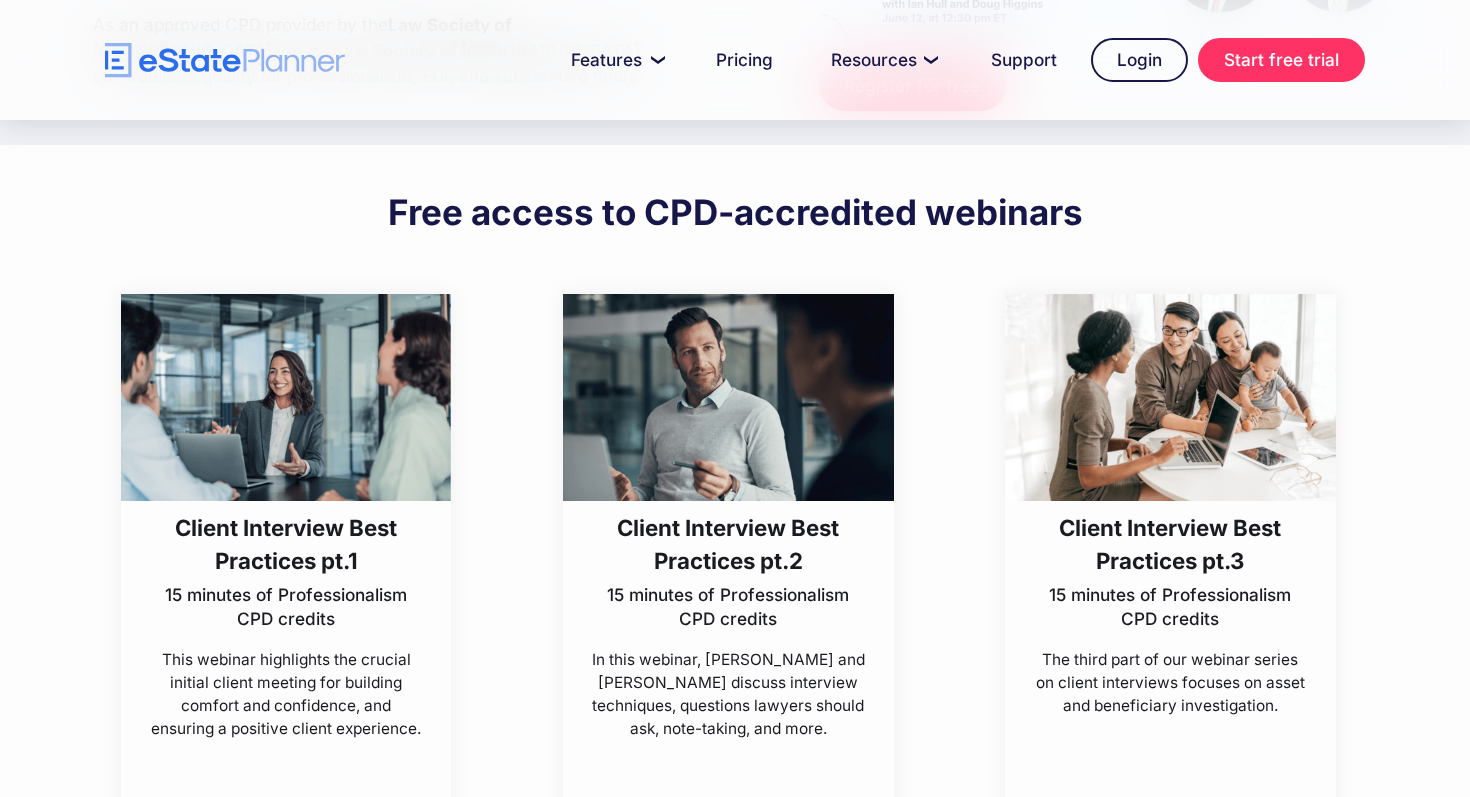 click on "Client Interview Best Practices pt.3" at bounding box center [1171, 544] 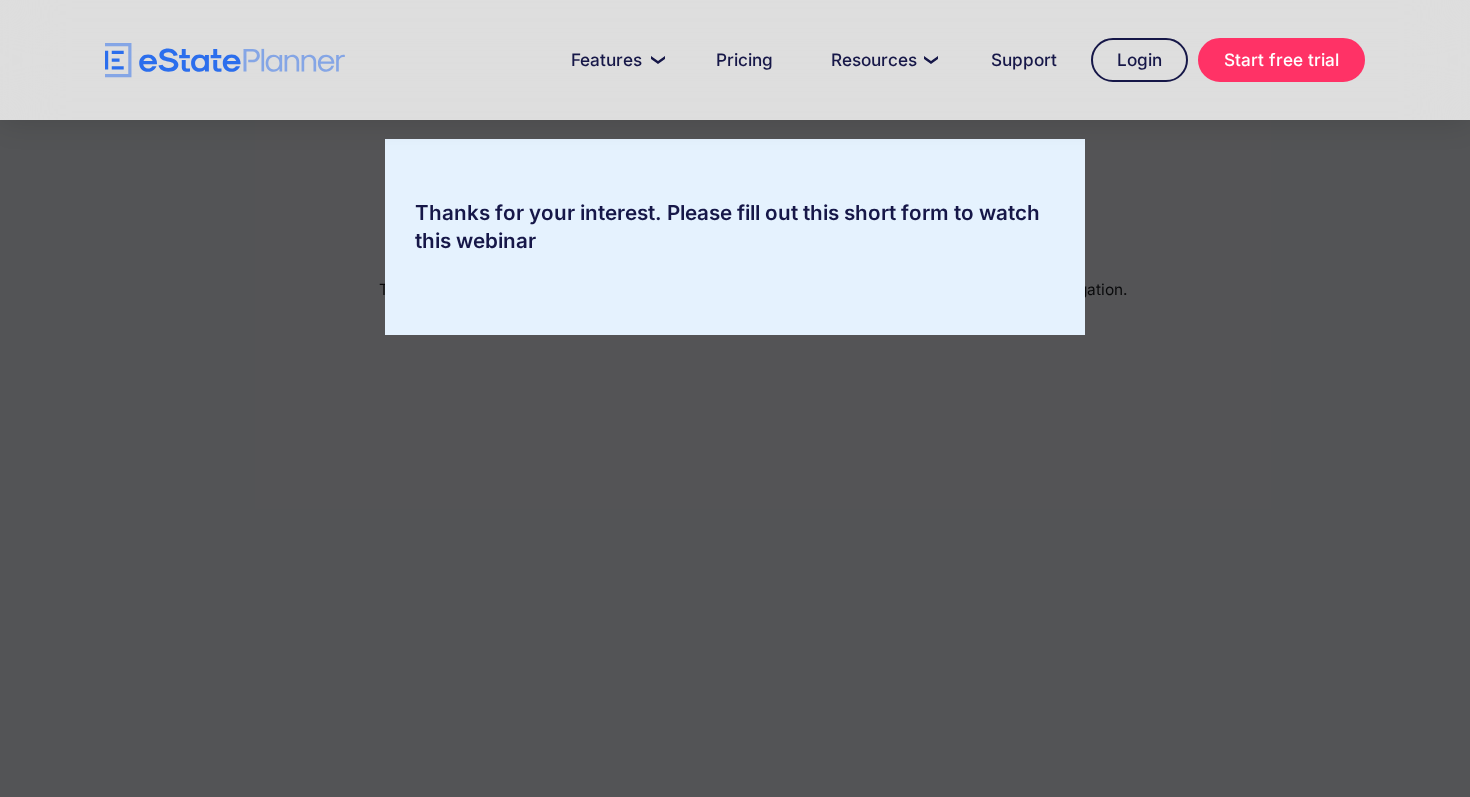 scroll, scrollTop: 0, scrollLeft: 0, axis: both 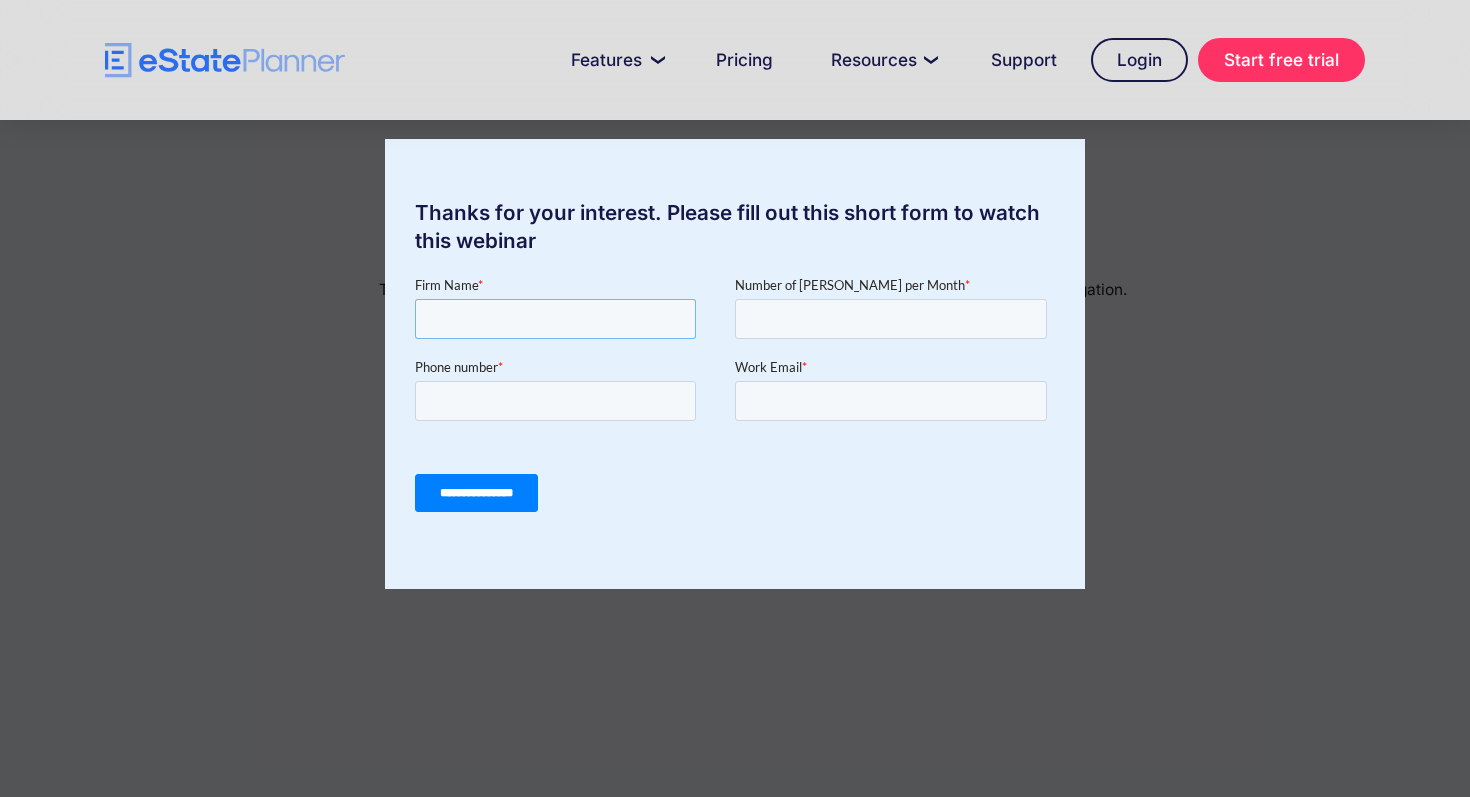 click on "Firm Name *" at bounding box center [555, 319] 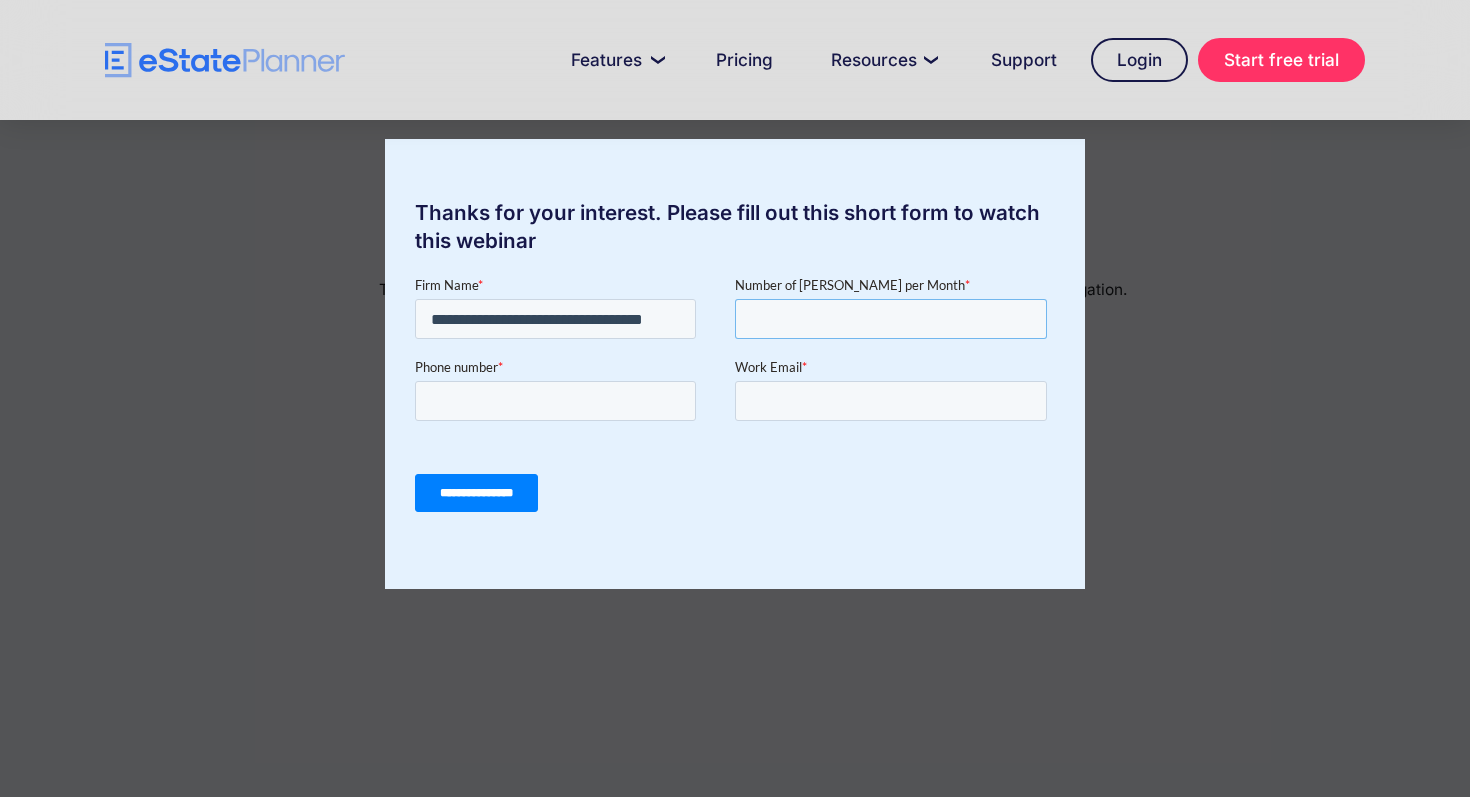 click on "Number of [PERSON_NAME] per Month *" at bounding box center [891, 319] 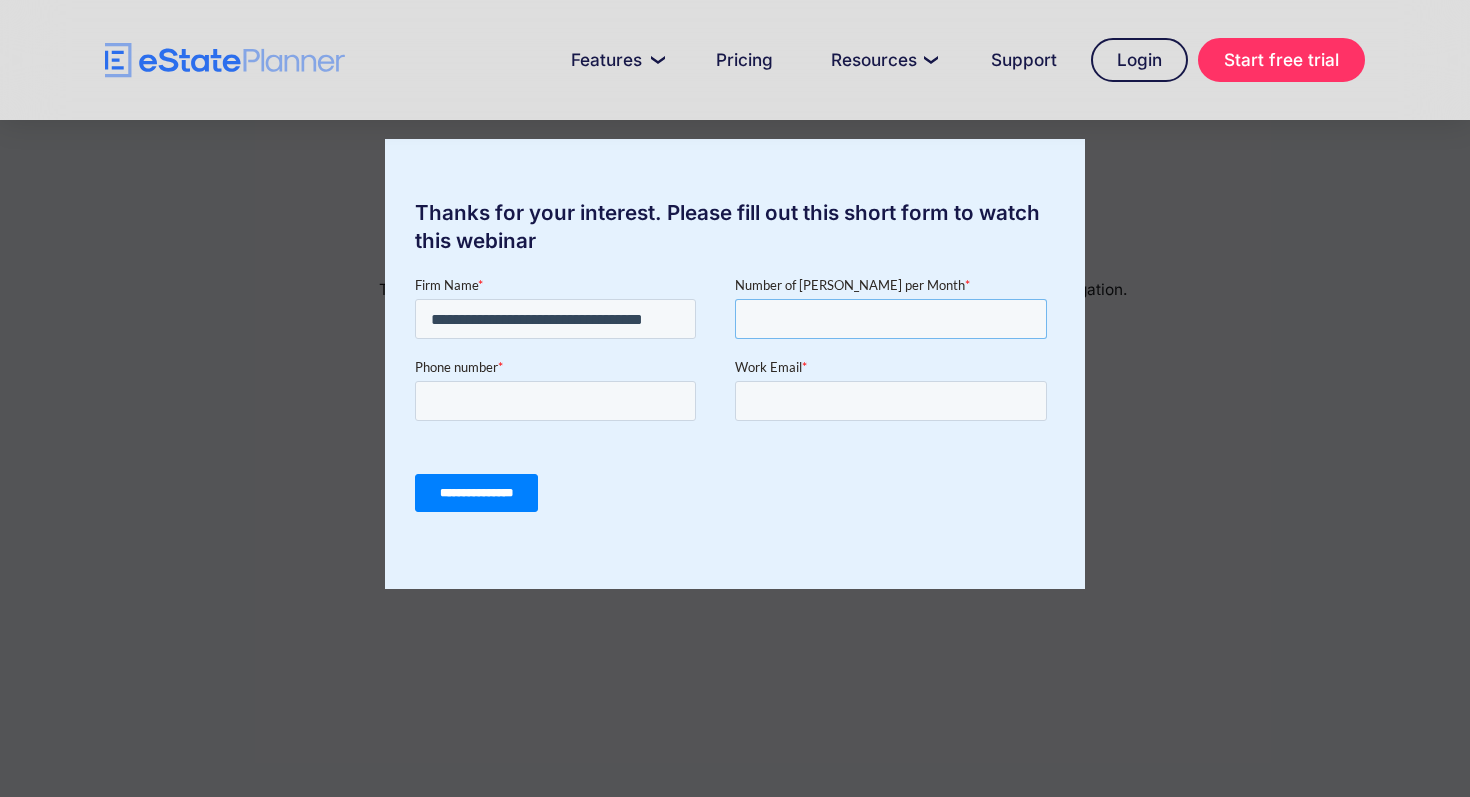 type on "*" 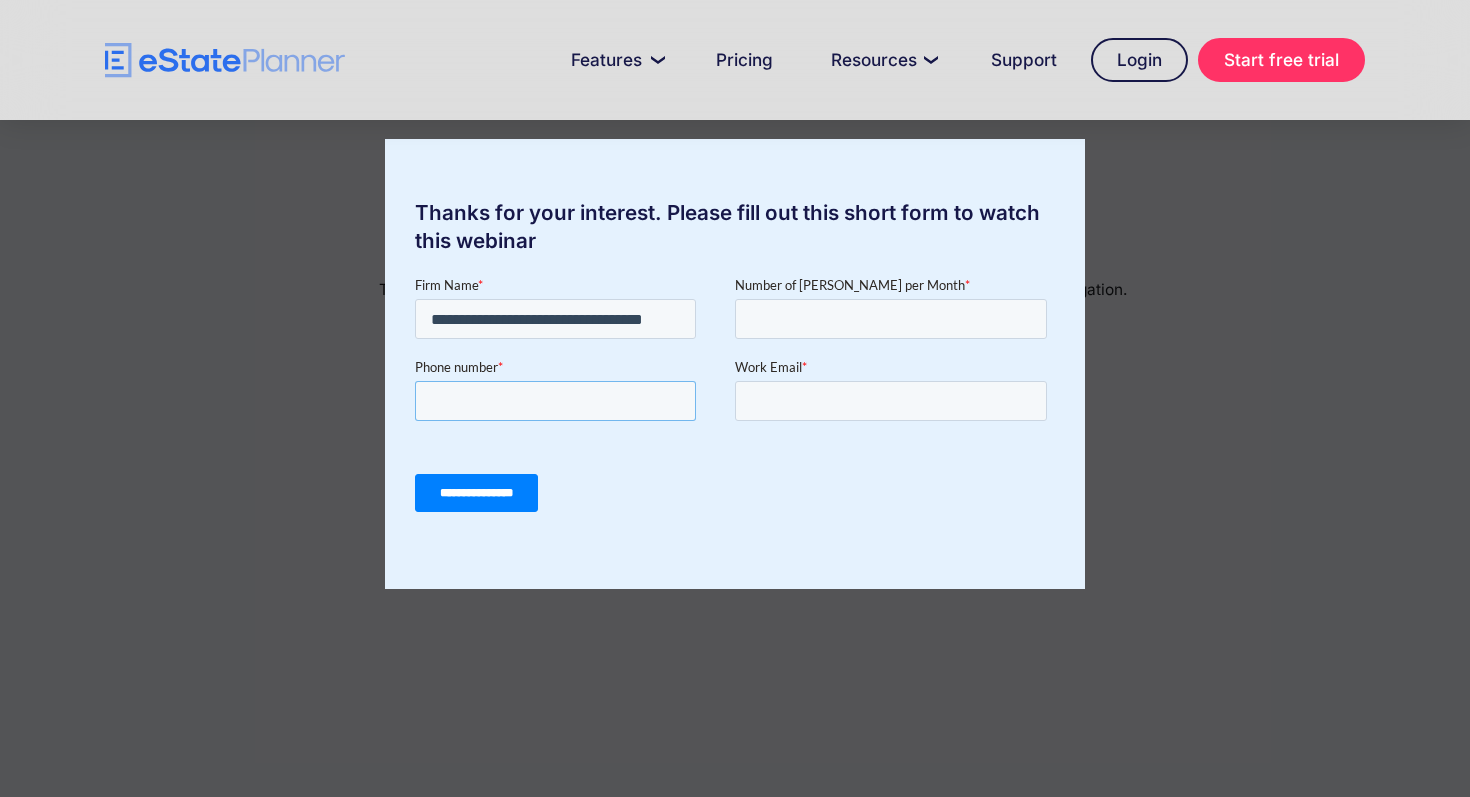 click on "Phone number *" at bounding box center (555, 401) 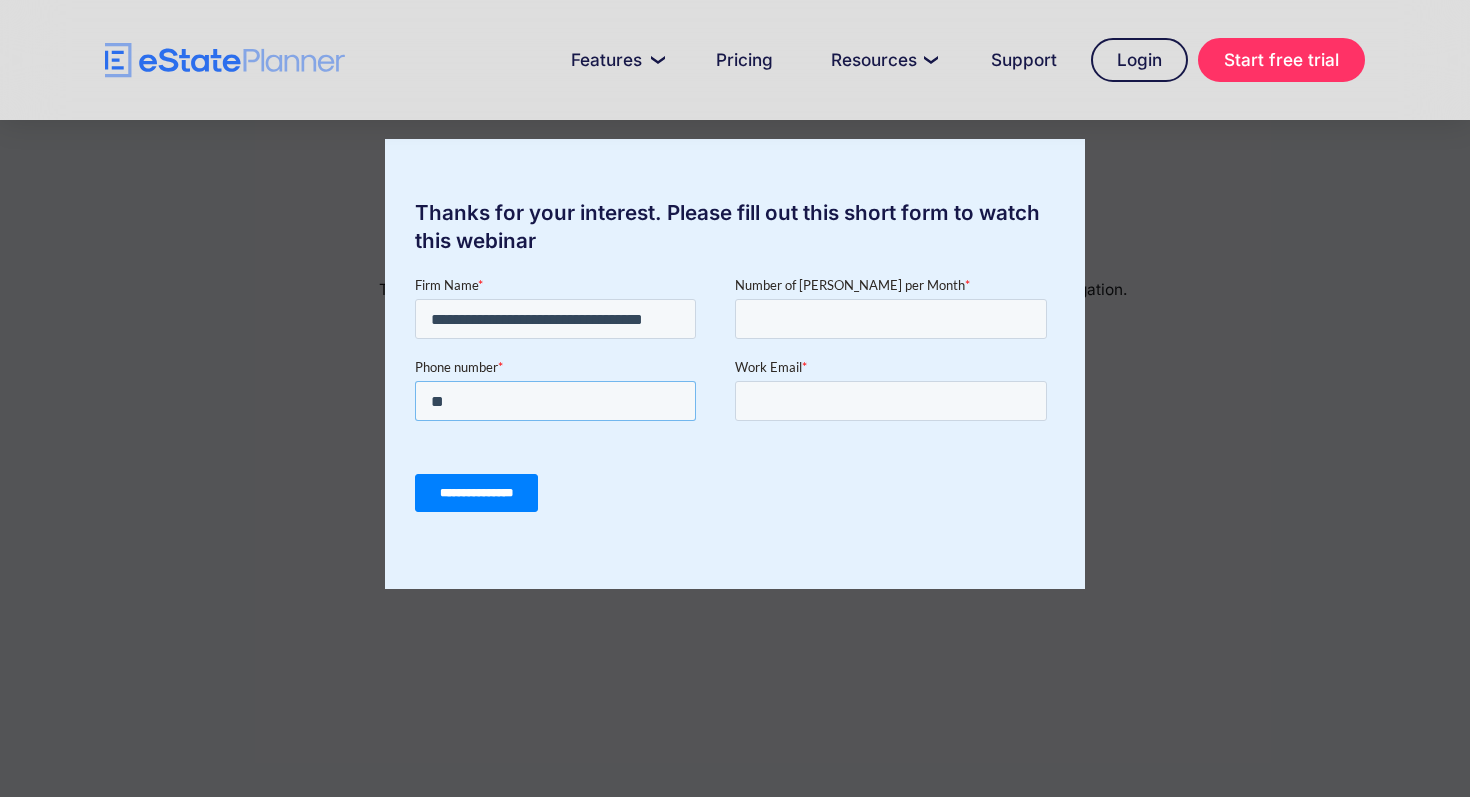 type on "*" 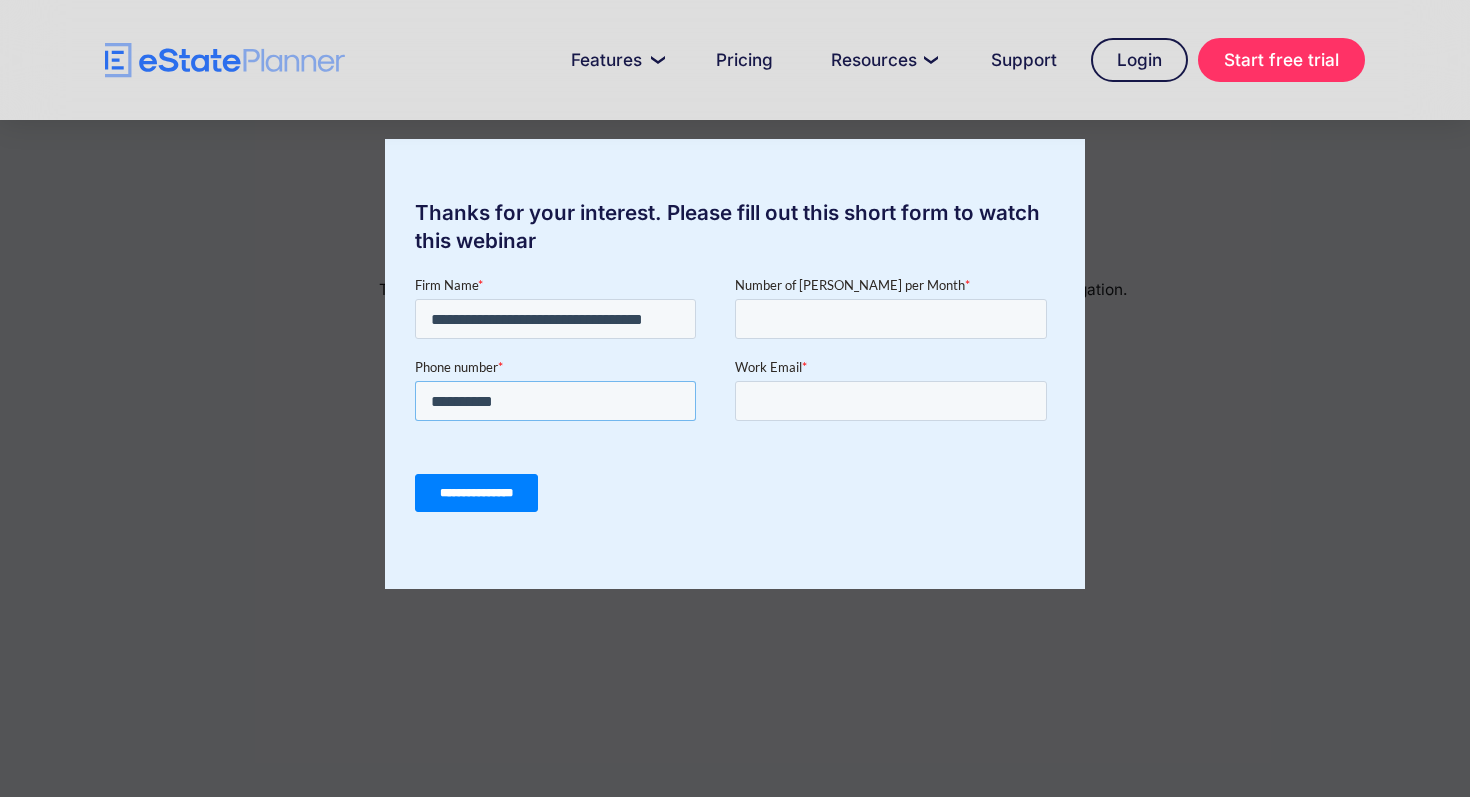 type on "**********" 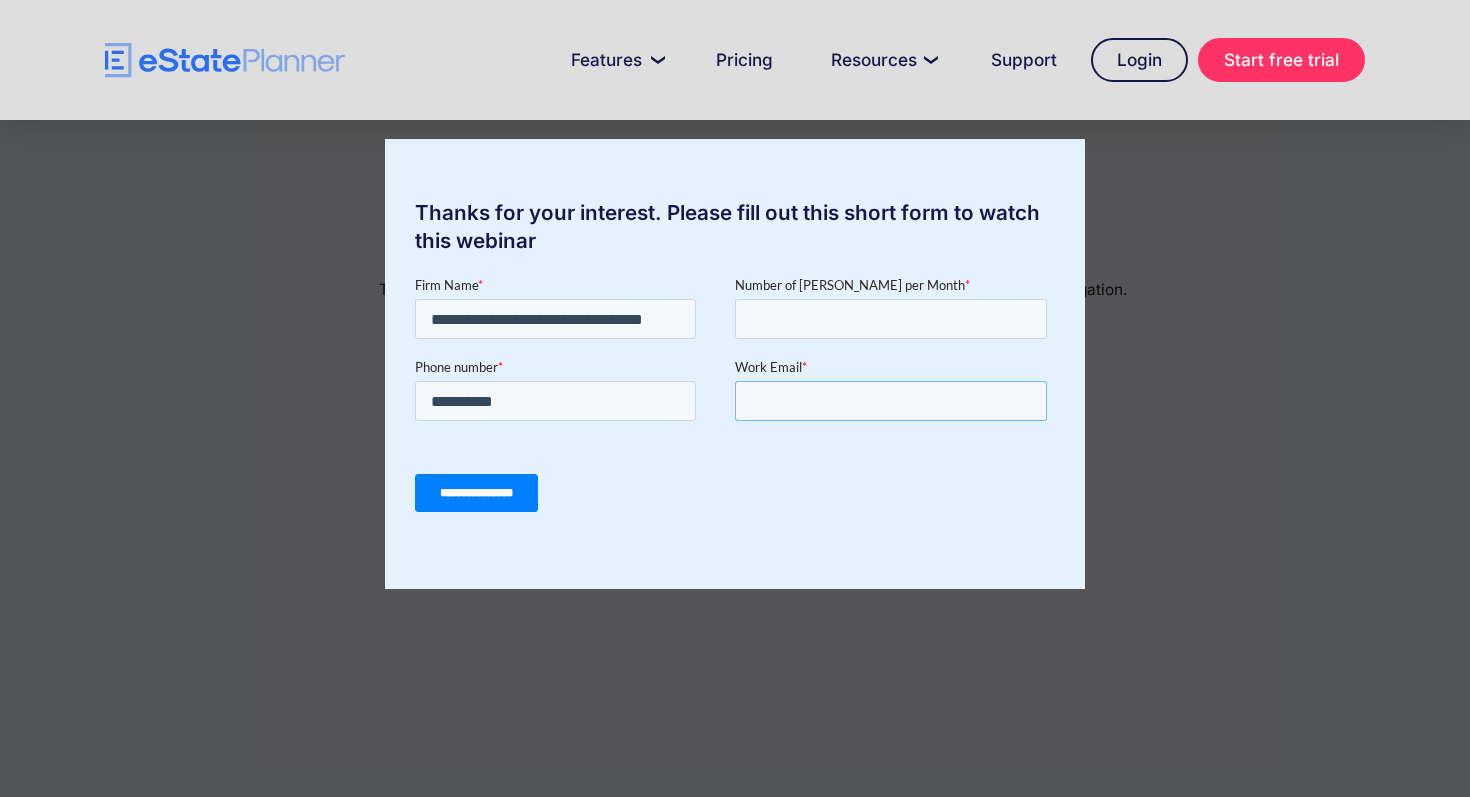click on "Work Email *" at bounding box center (891, 401) 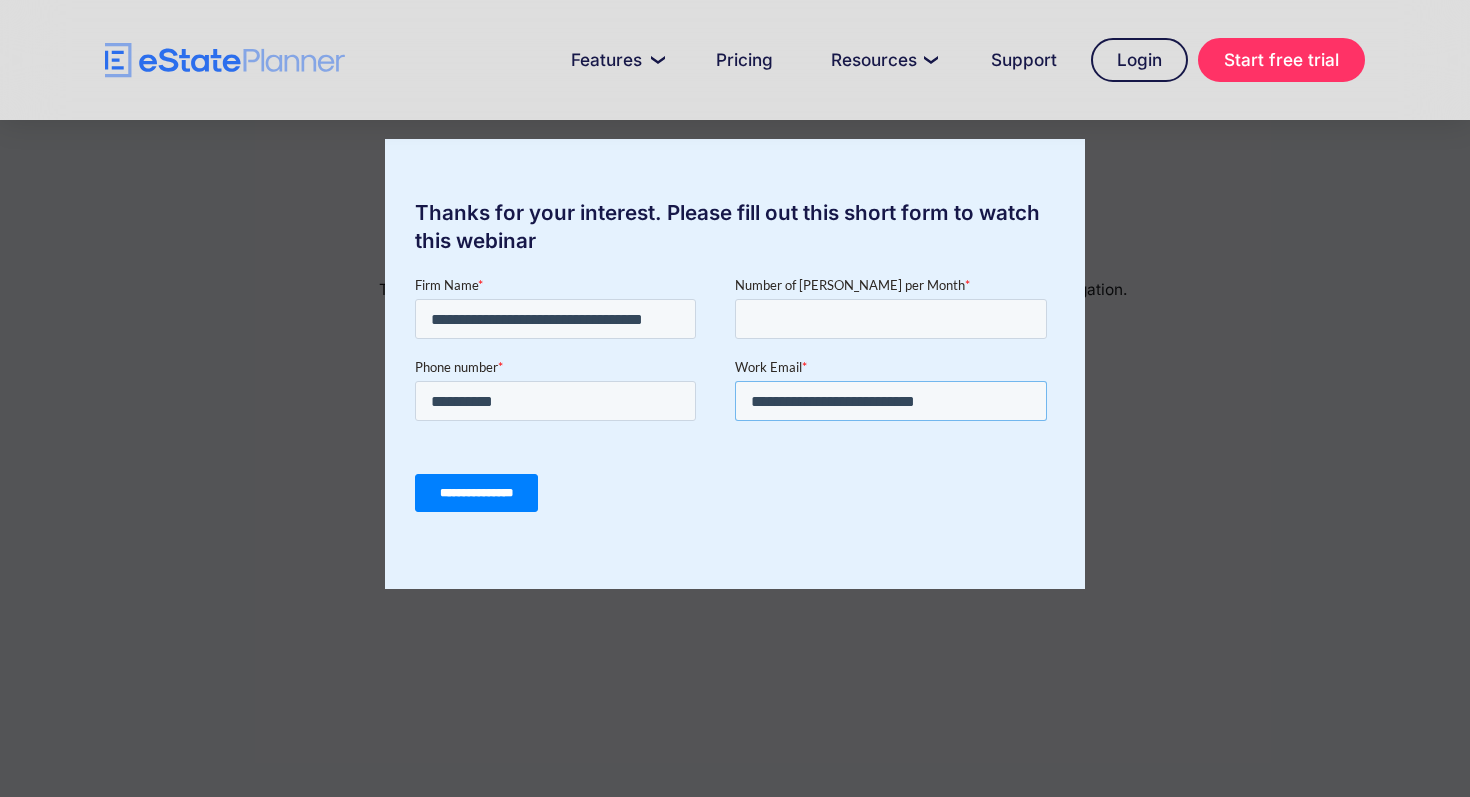 type on "**********" 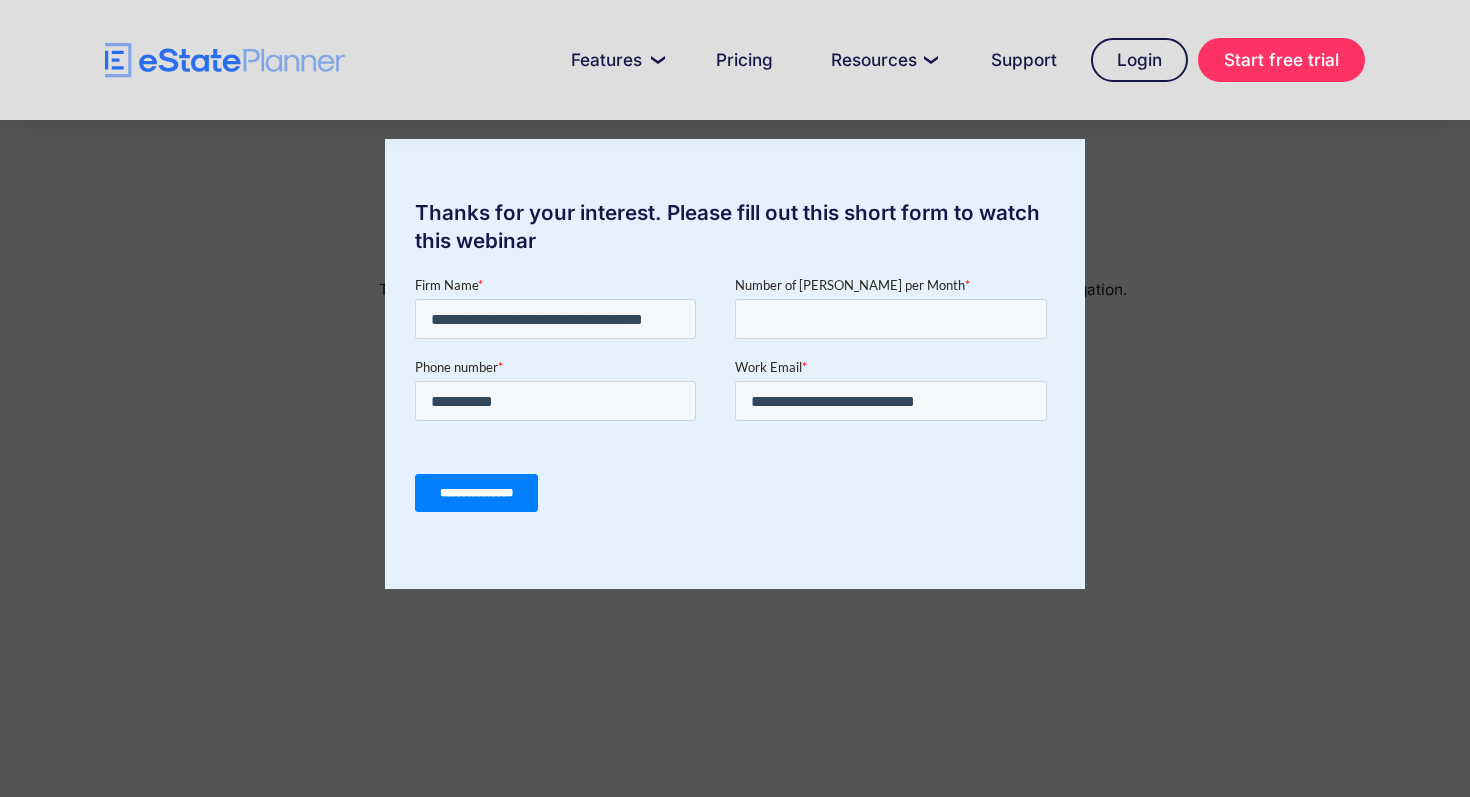 click on "**********" at bounding box center (476, 493) 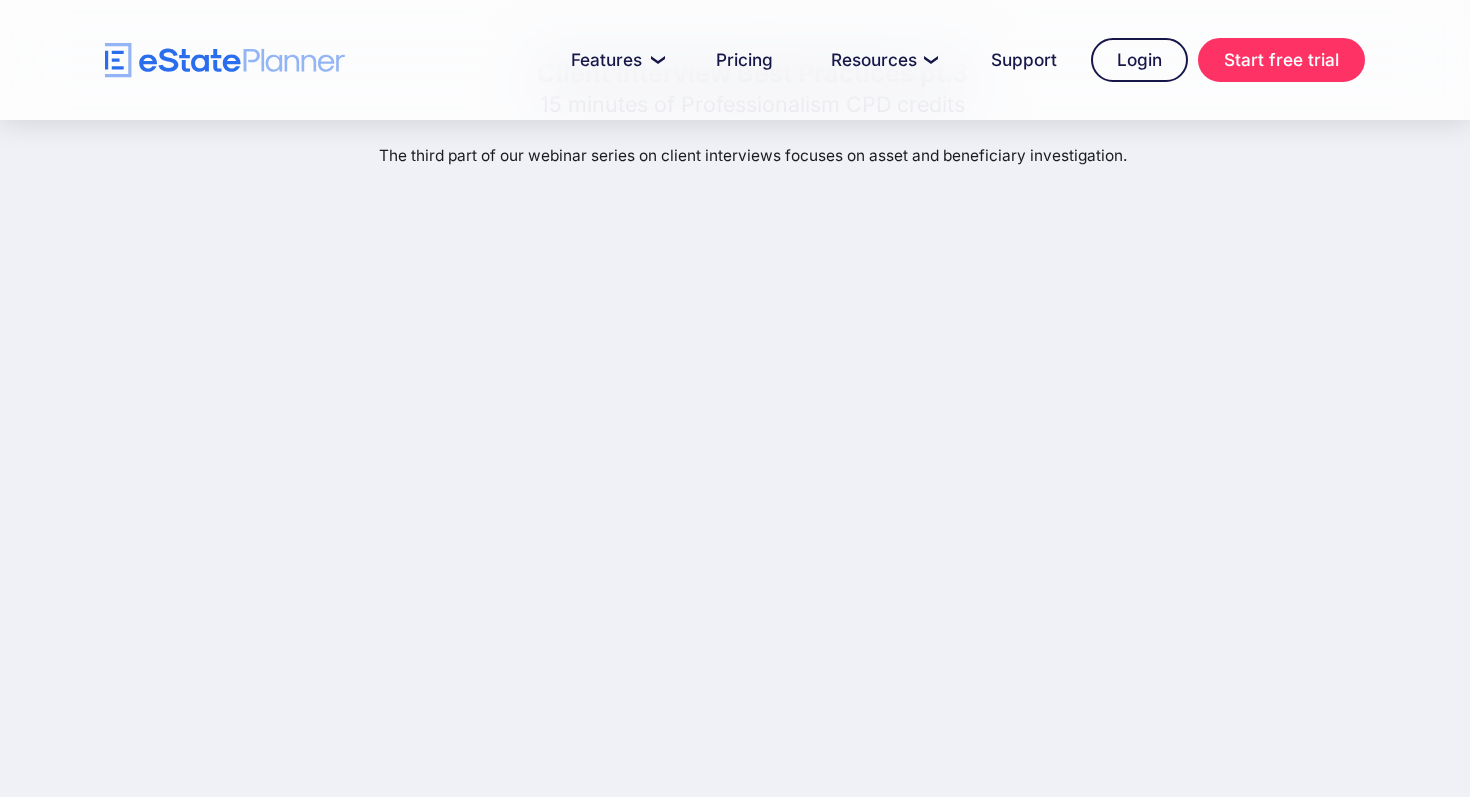 scroll, scrollTop: 0, scrollLeft: 0, axis: both 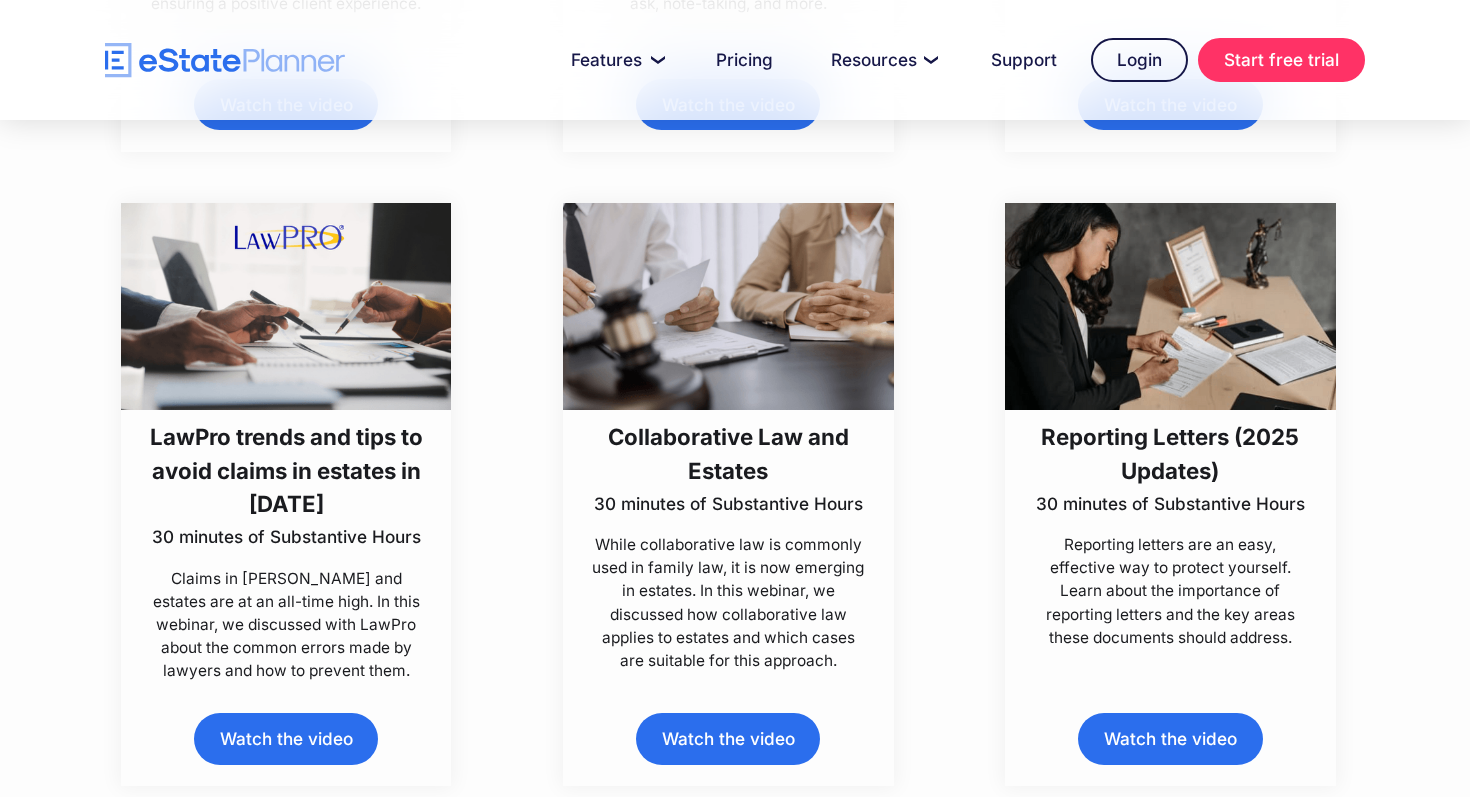 click on "Watch the video" at bounding box center (1170, 738) 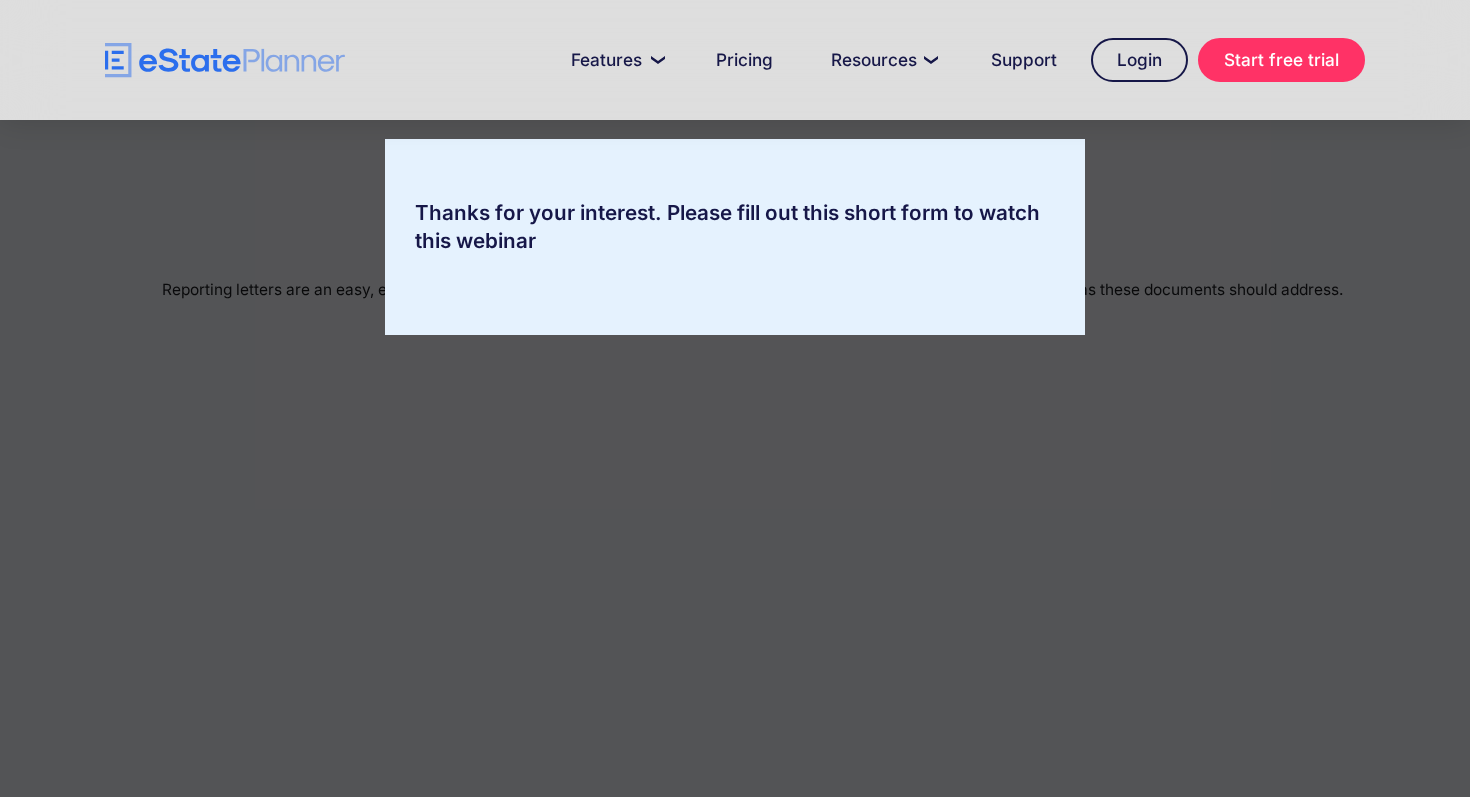 scroll, scrollTop: 0, scrollLeft: 0, axis: both 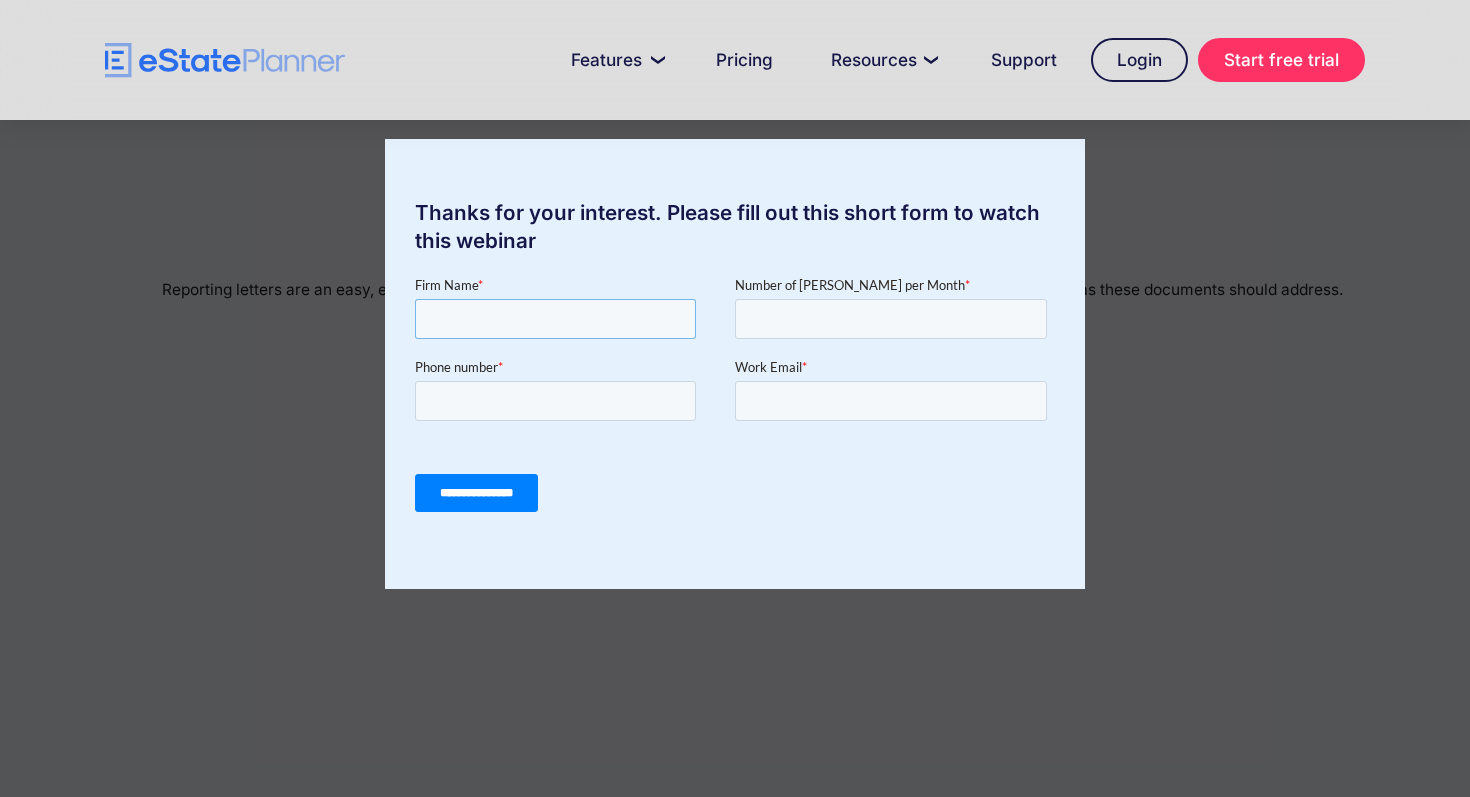 drag, startPoint x: 584, startPoint y: 308, endPoint x: 452, endPoint y: 328, distance: 133.50656 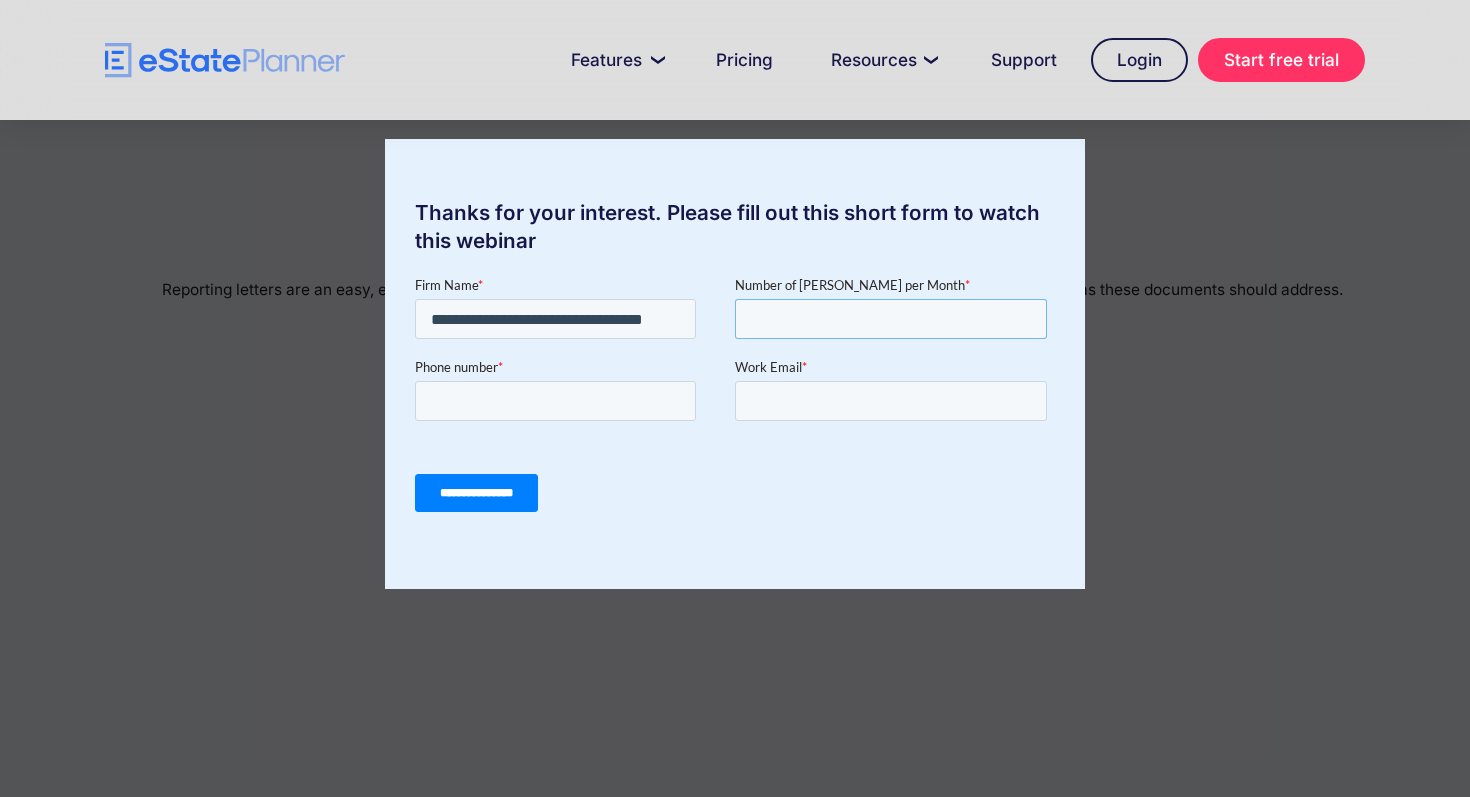 click on "Number of [PERSON_NAME] per Month *" at bounding box center (891, 319) 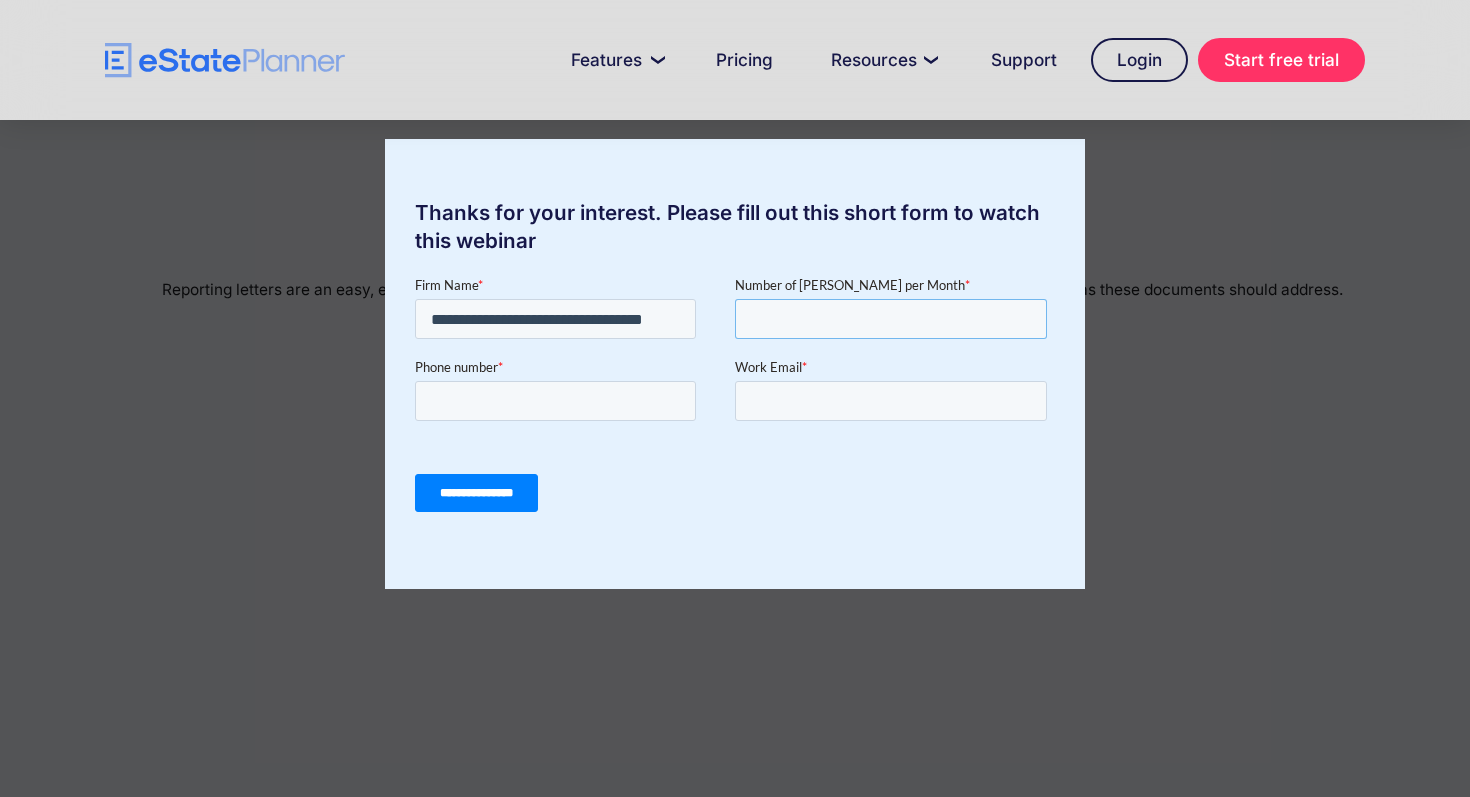type on "*" 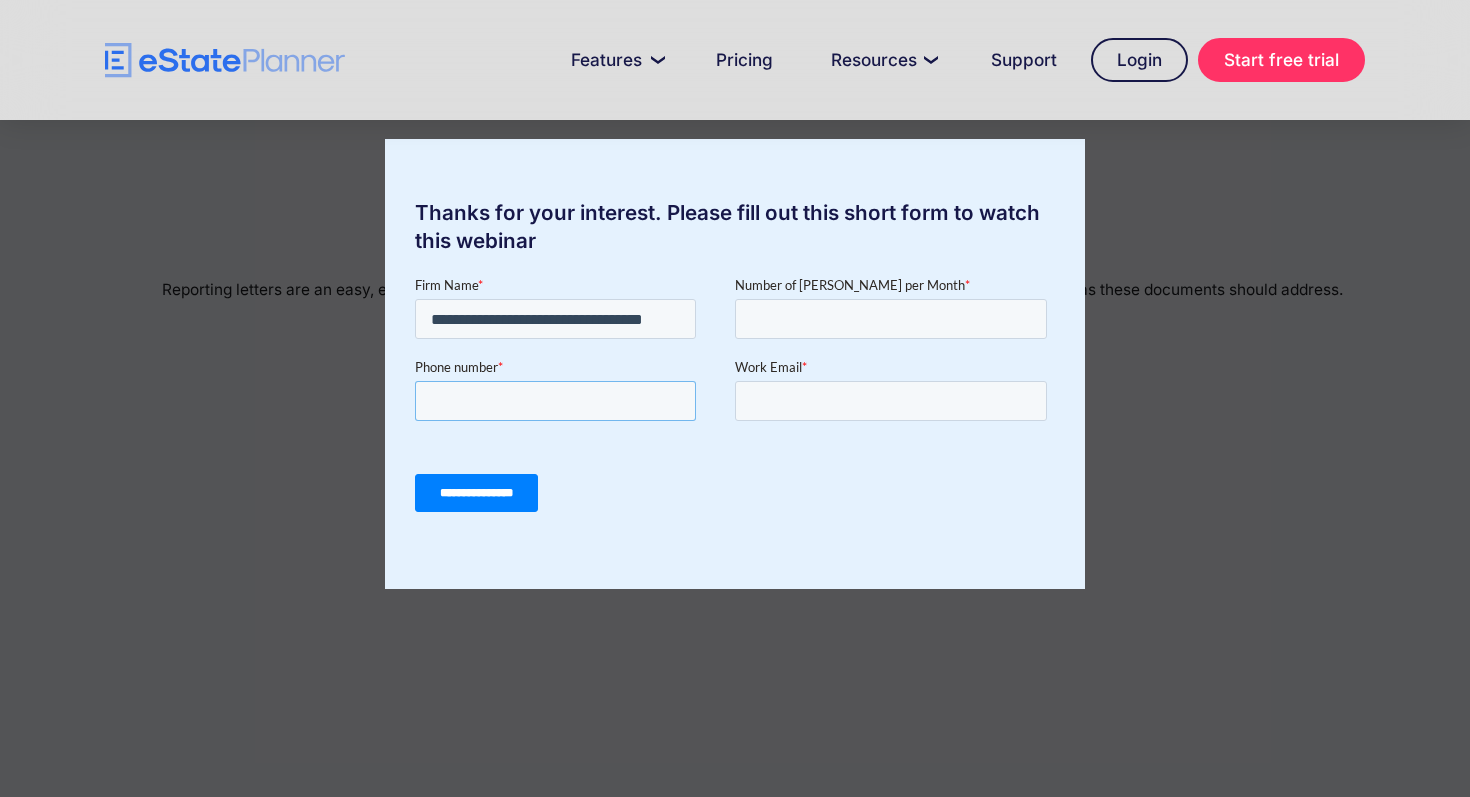click on "Phone number *" at bounding box center (555, 401) 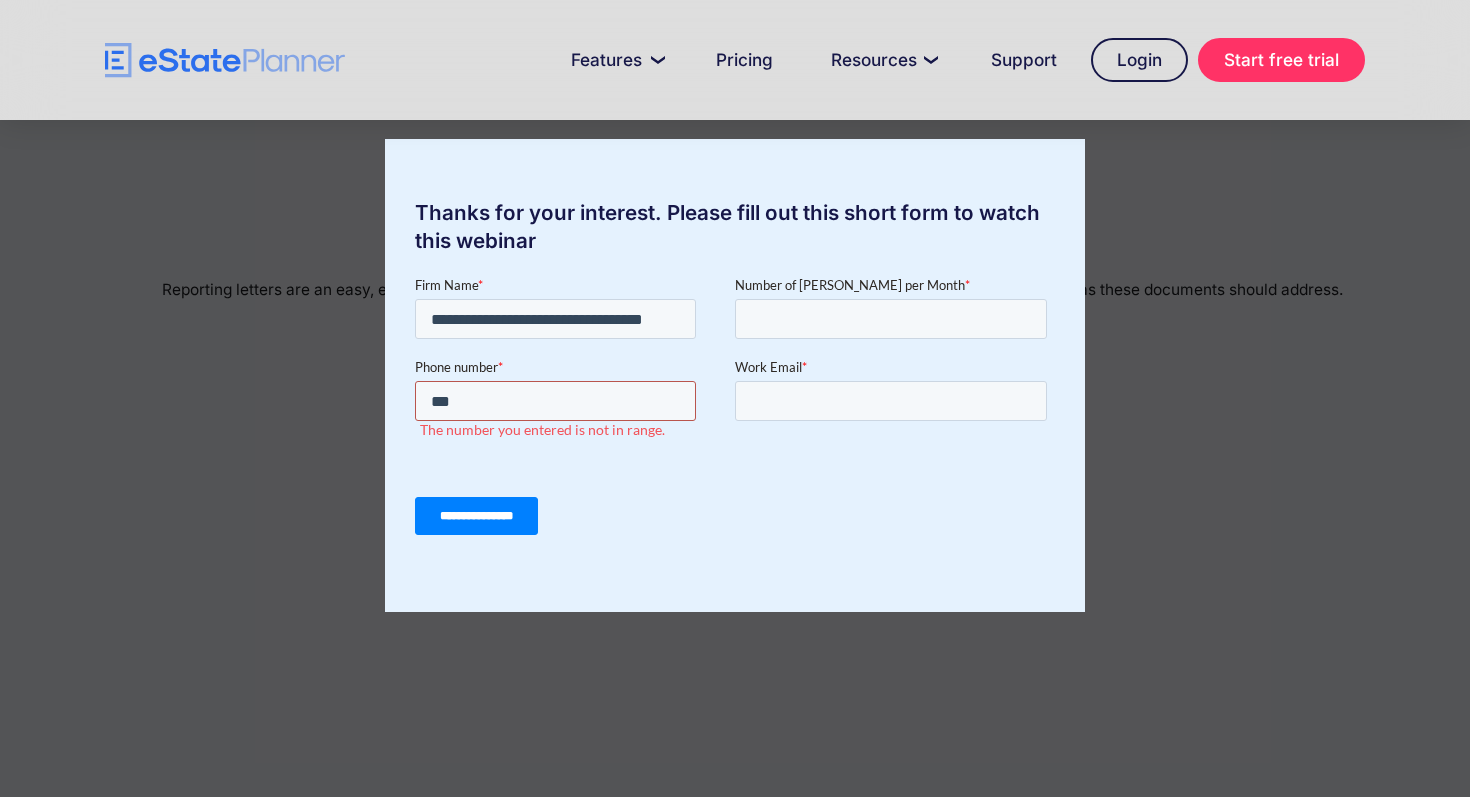 type on "**********" 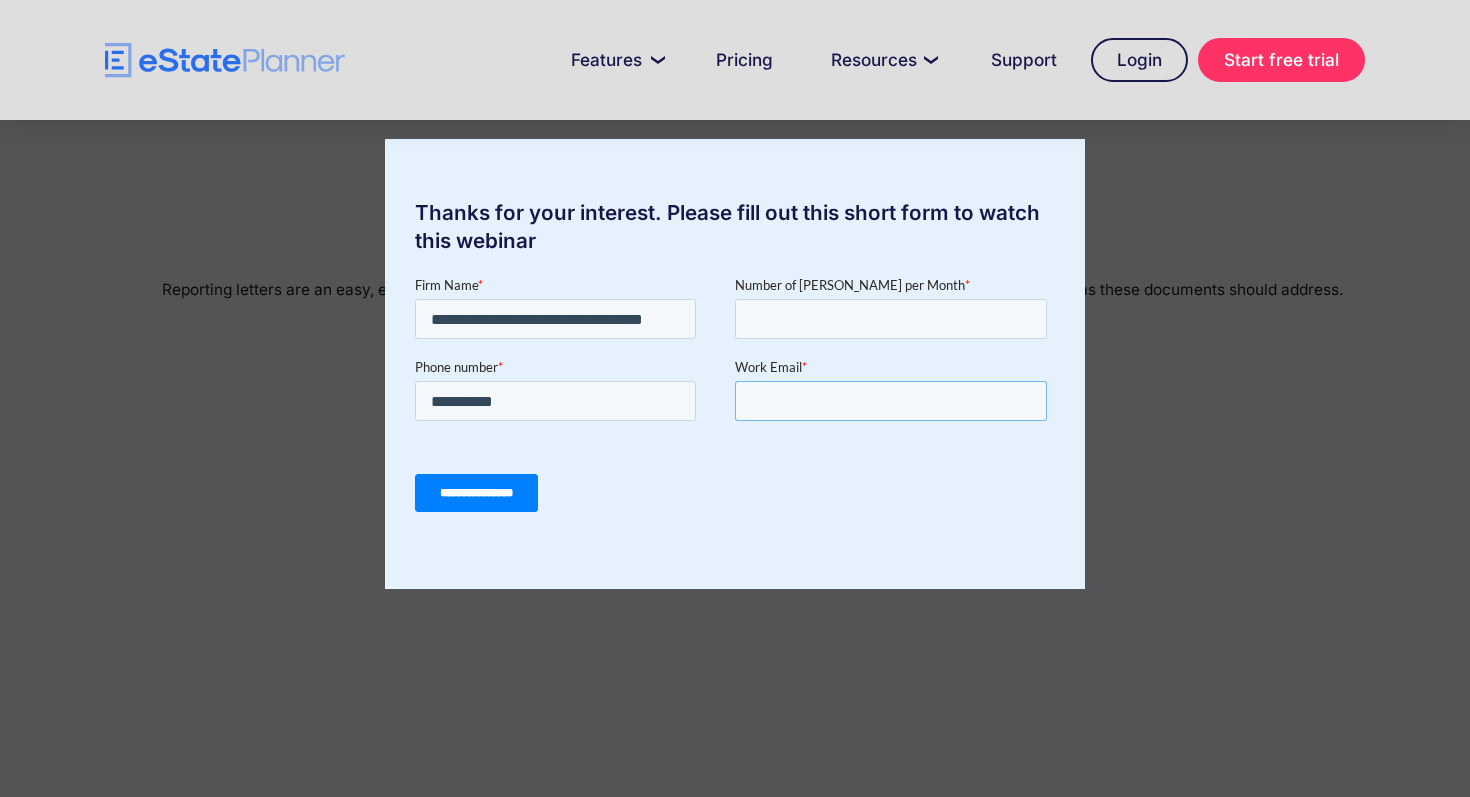 click on "Work Email *" at bounding box center [891, 401] 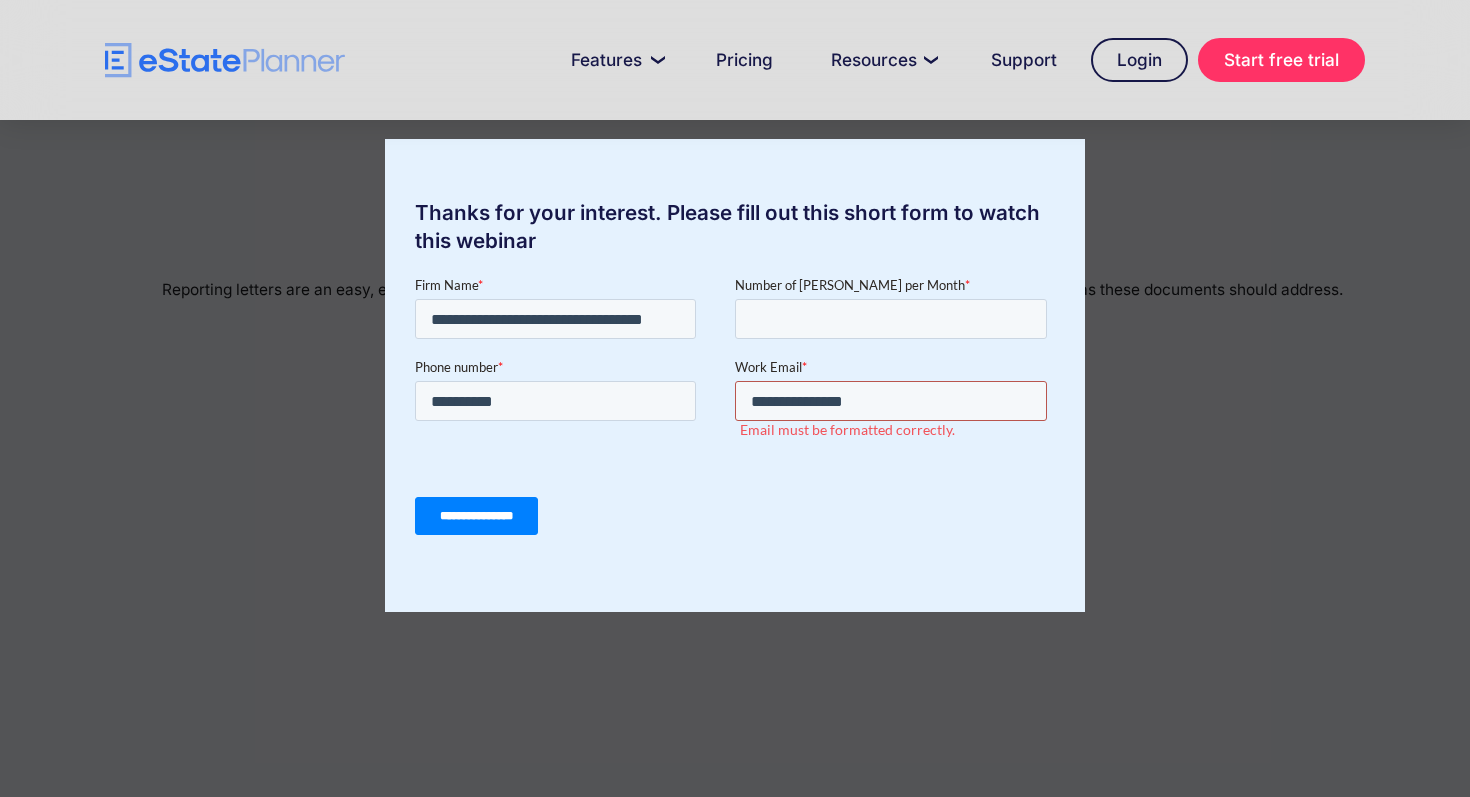 type on "**********" 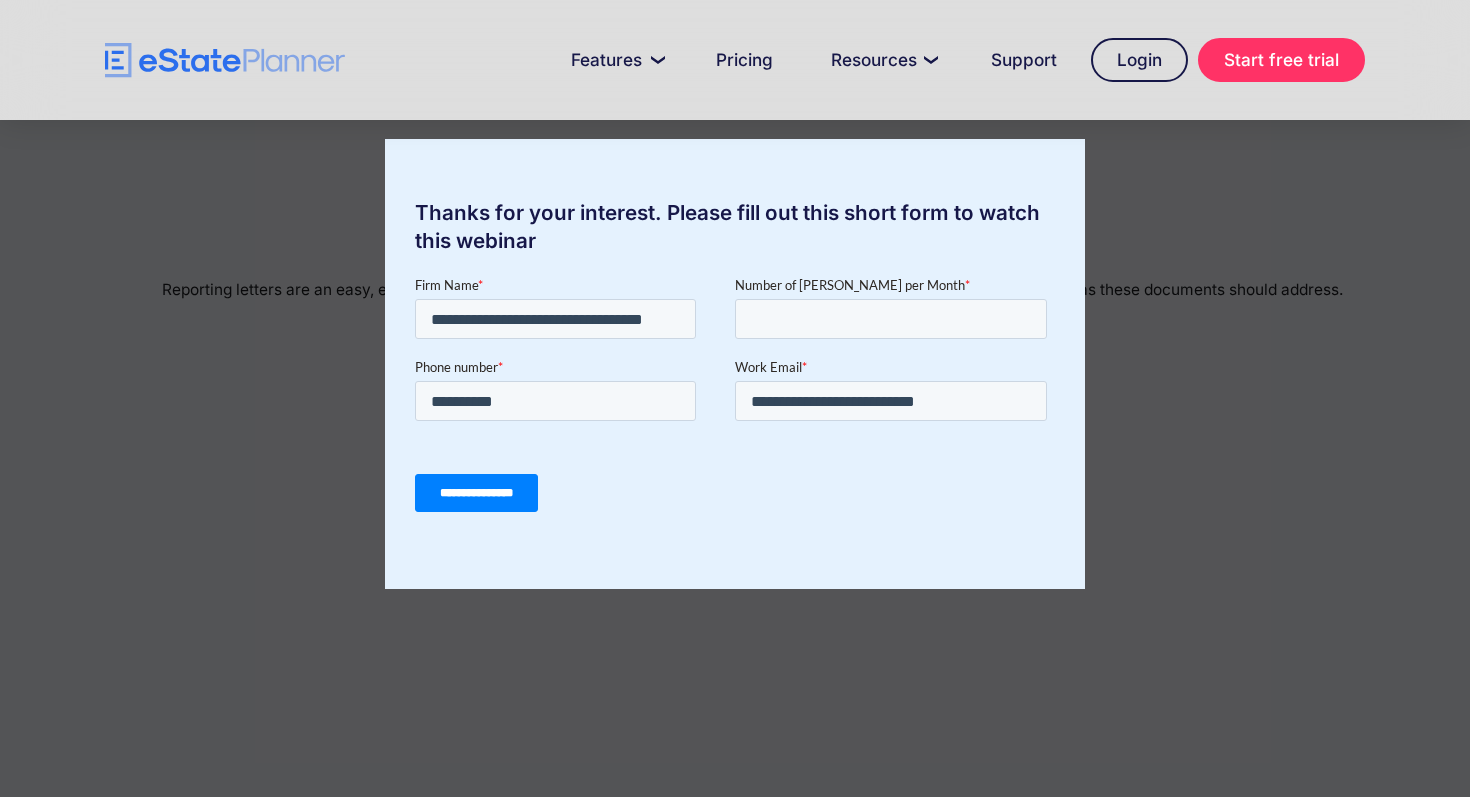 click on "**********" at bounding box center [476, 493] 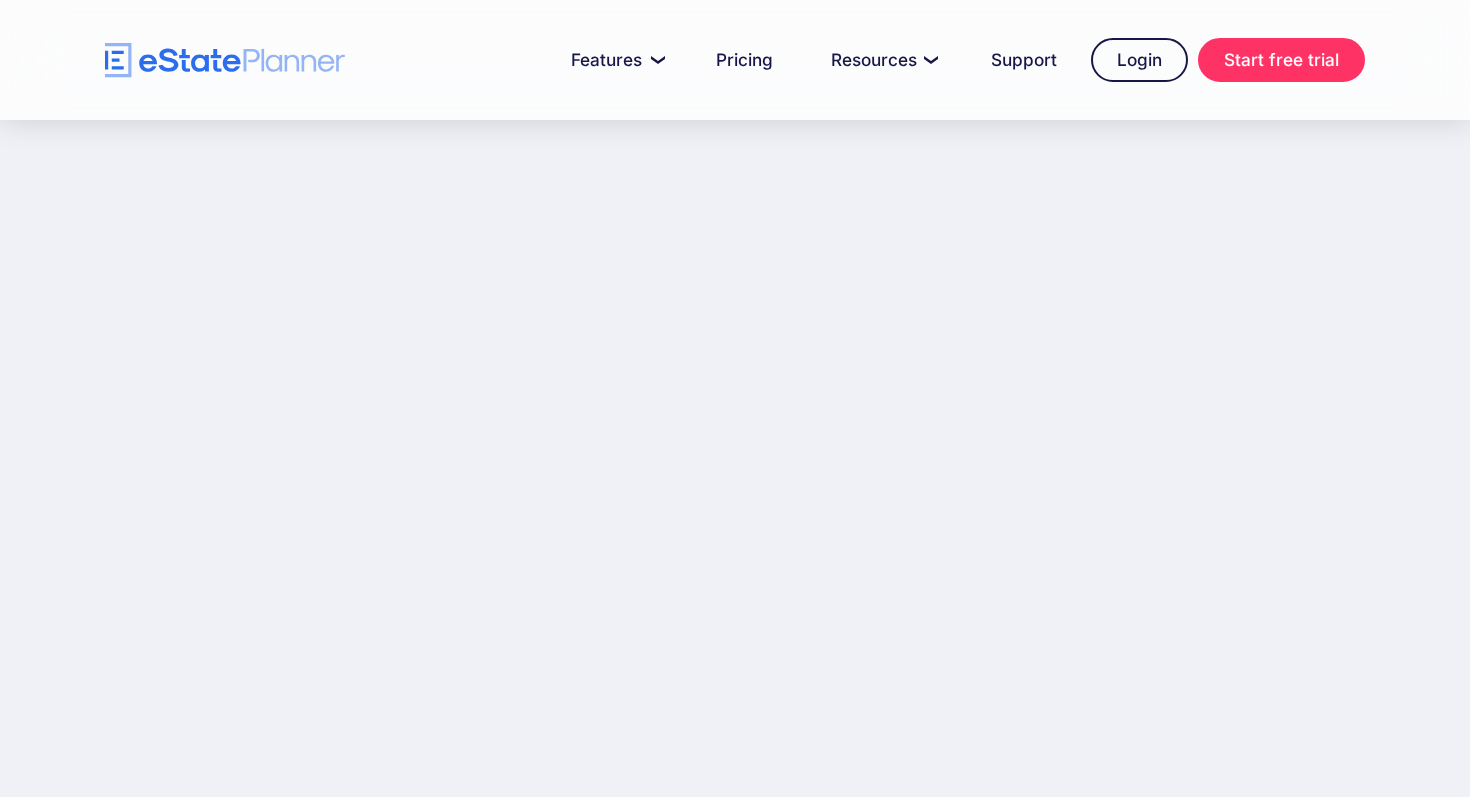 scroll, scrollTop: 318, scrollLeft: 0, axis: vertical 